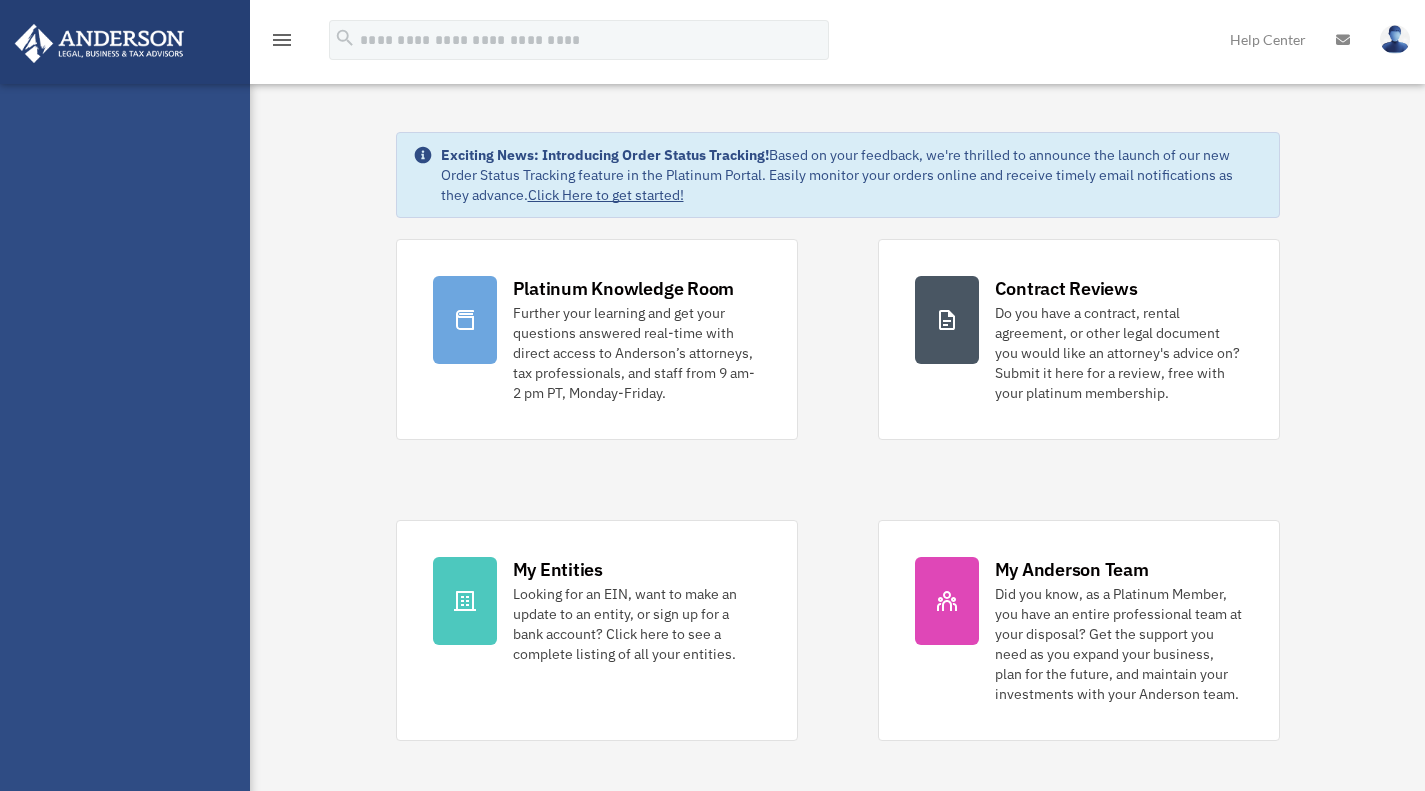 scroll, scrollTop: 0, scrollLeft: 0, axis: both 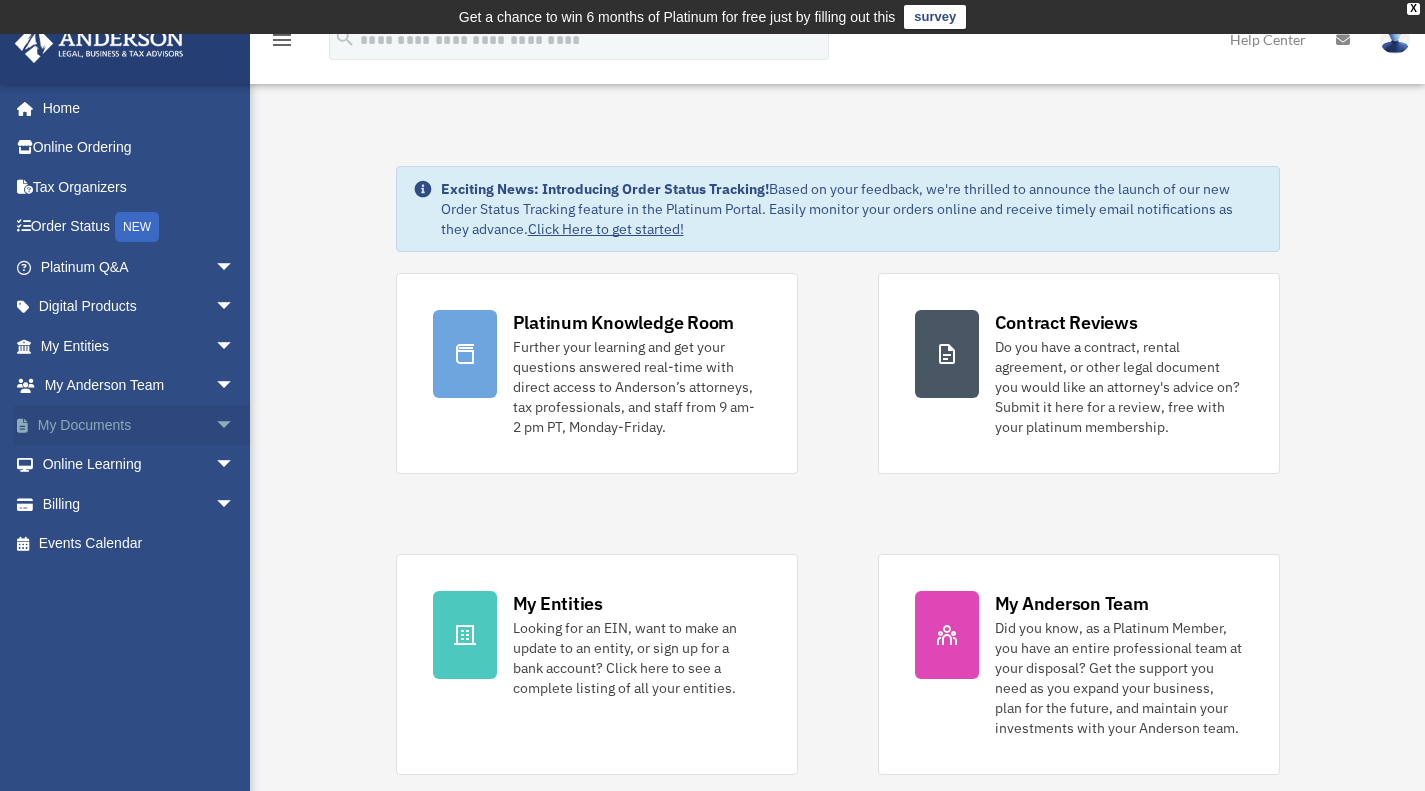 click on "arrow_drop_down" at bounding box center (235, 425) 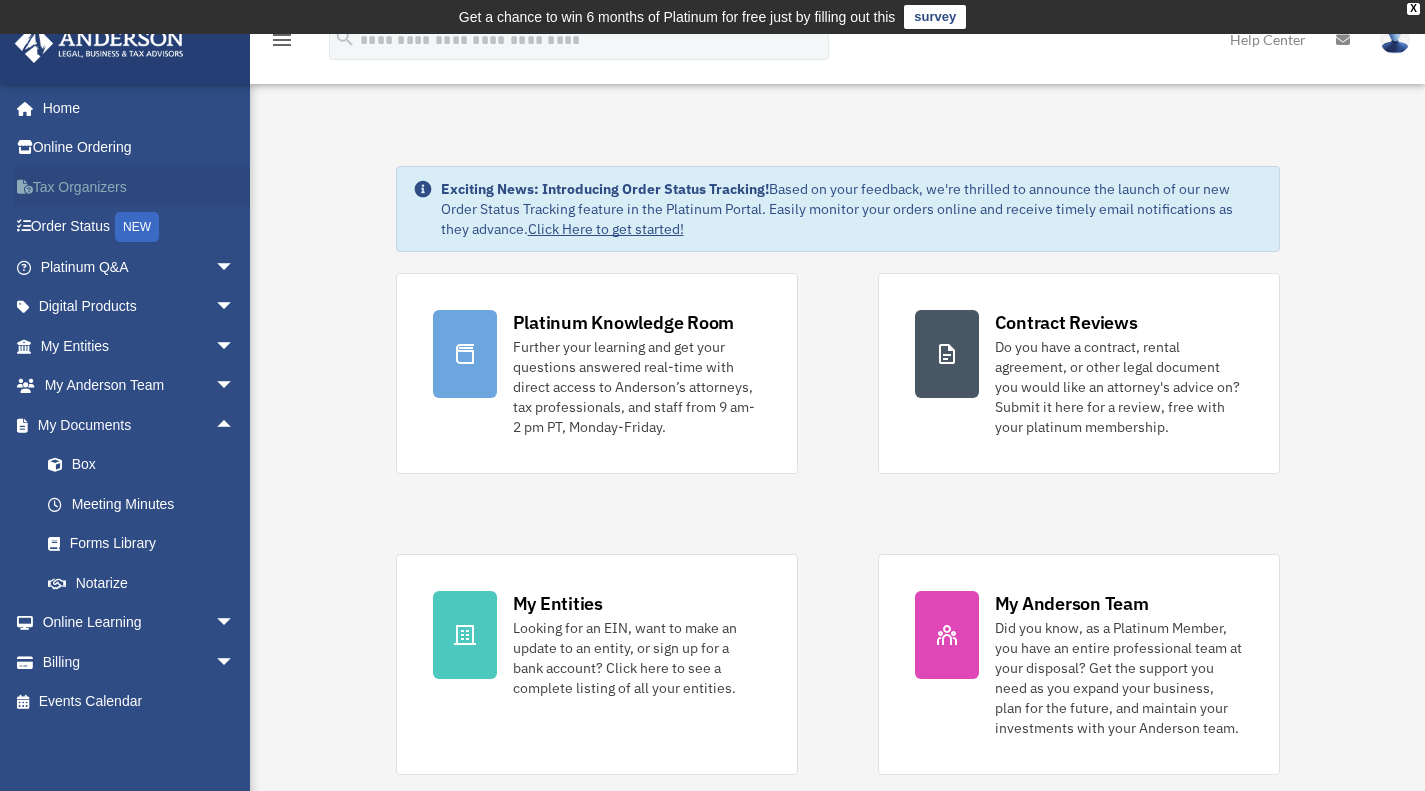 click on "Tax Organizers" at bounding box center [139, 187] 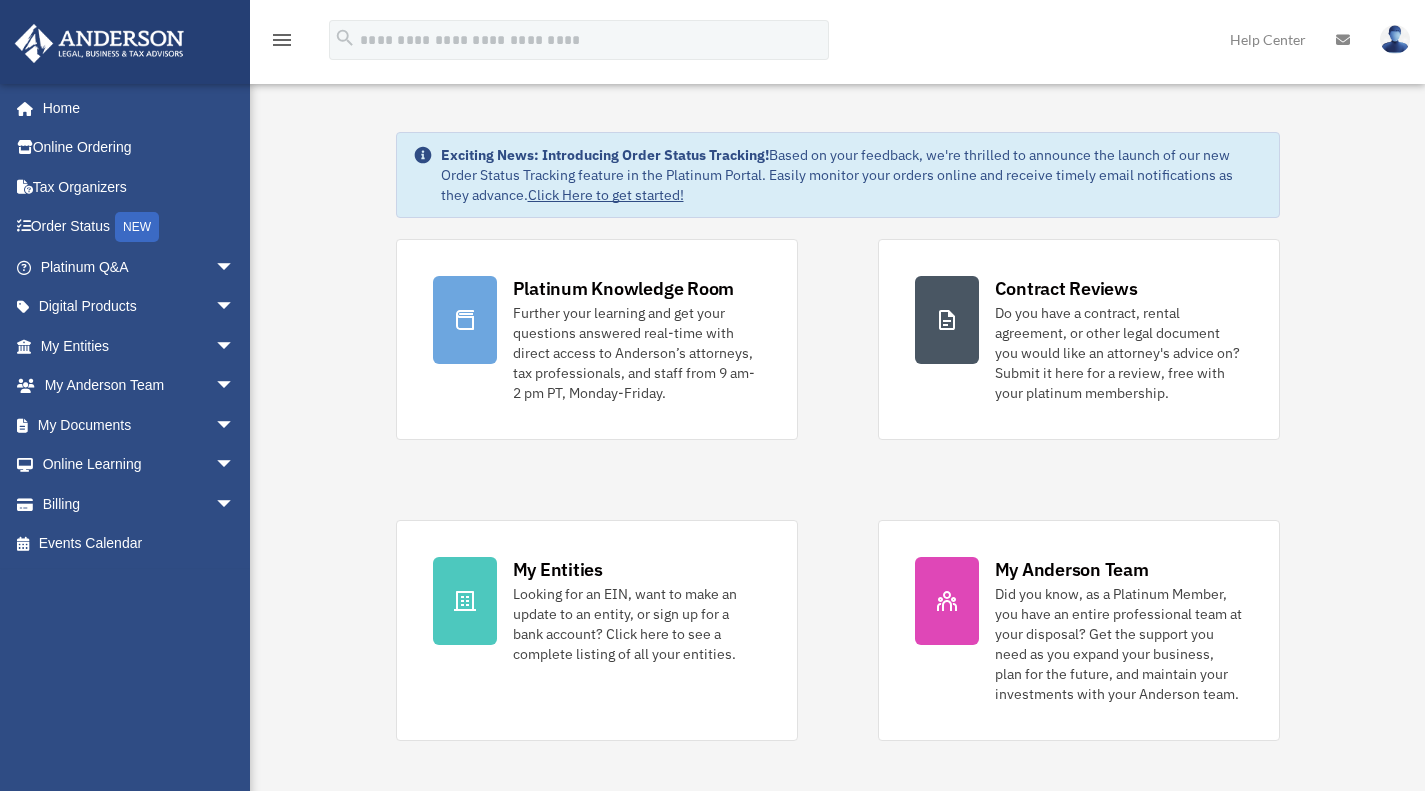 scroll, scrollTop: 0, scrollLeft: 0, axis: both 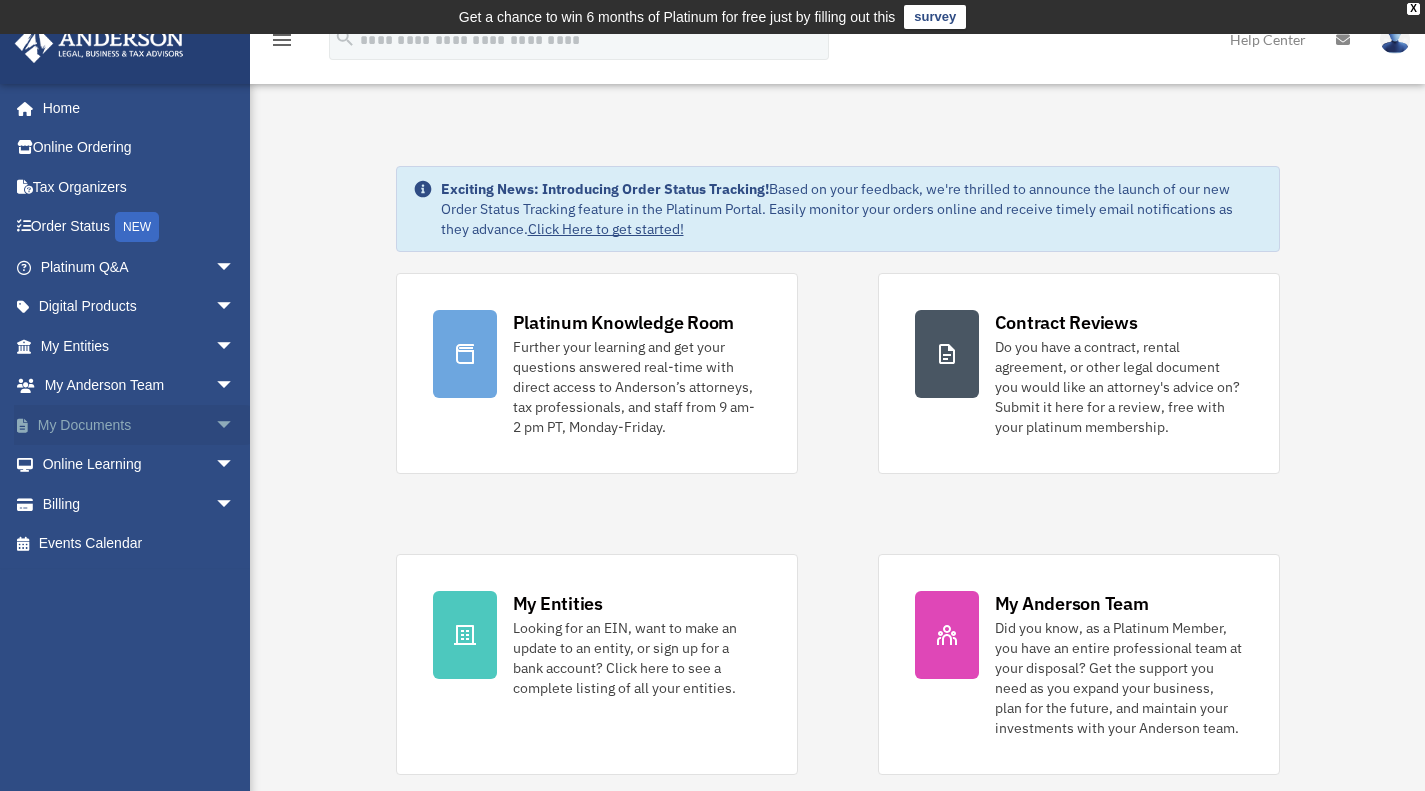 click on "arrow_drop_down" at bounding box center (235, 425) 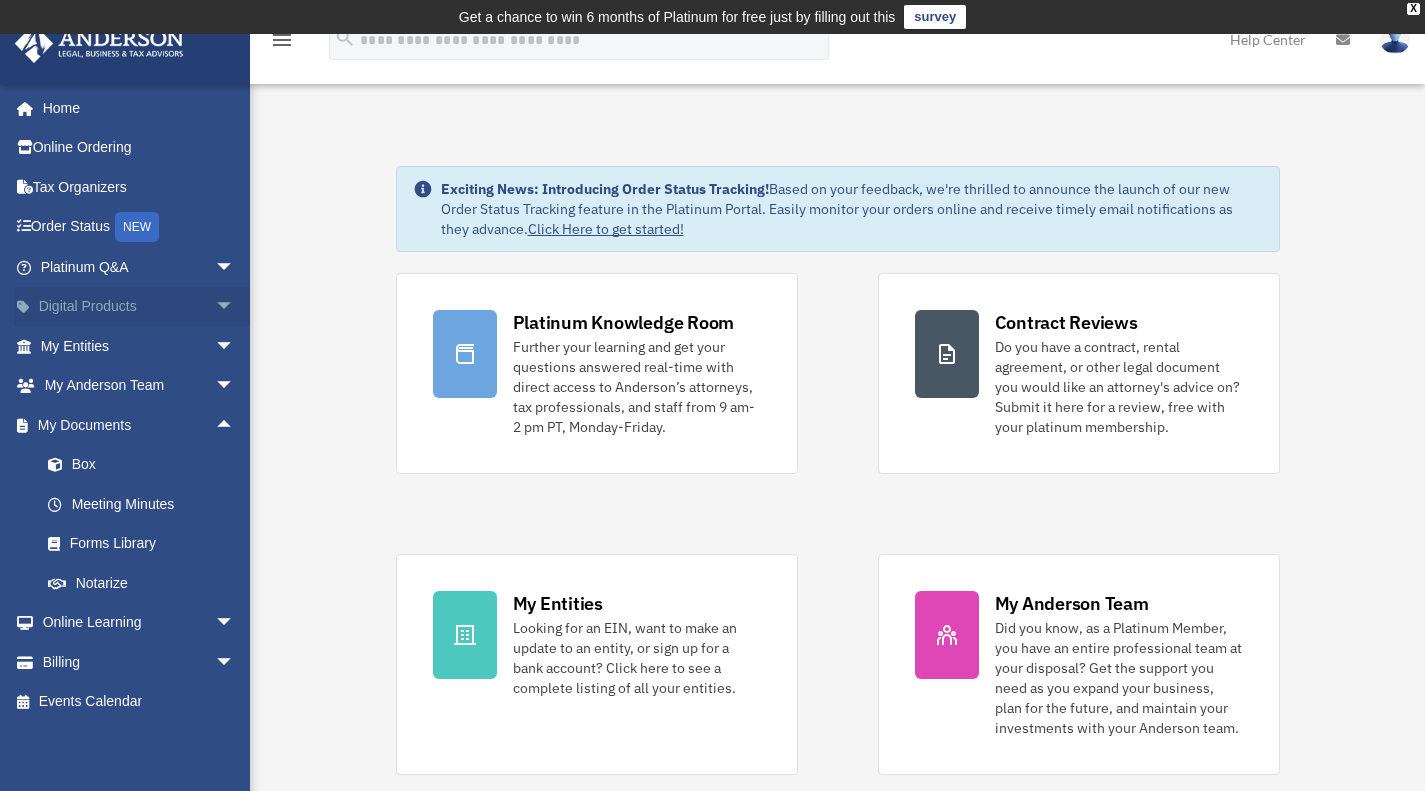 click on "arrow_drop_down" at bounding box center (235, 307) 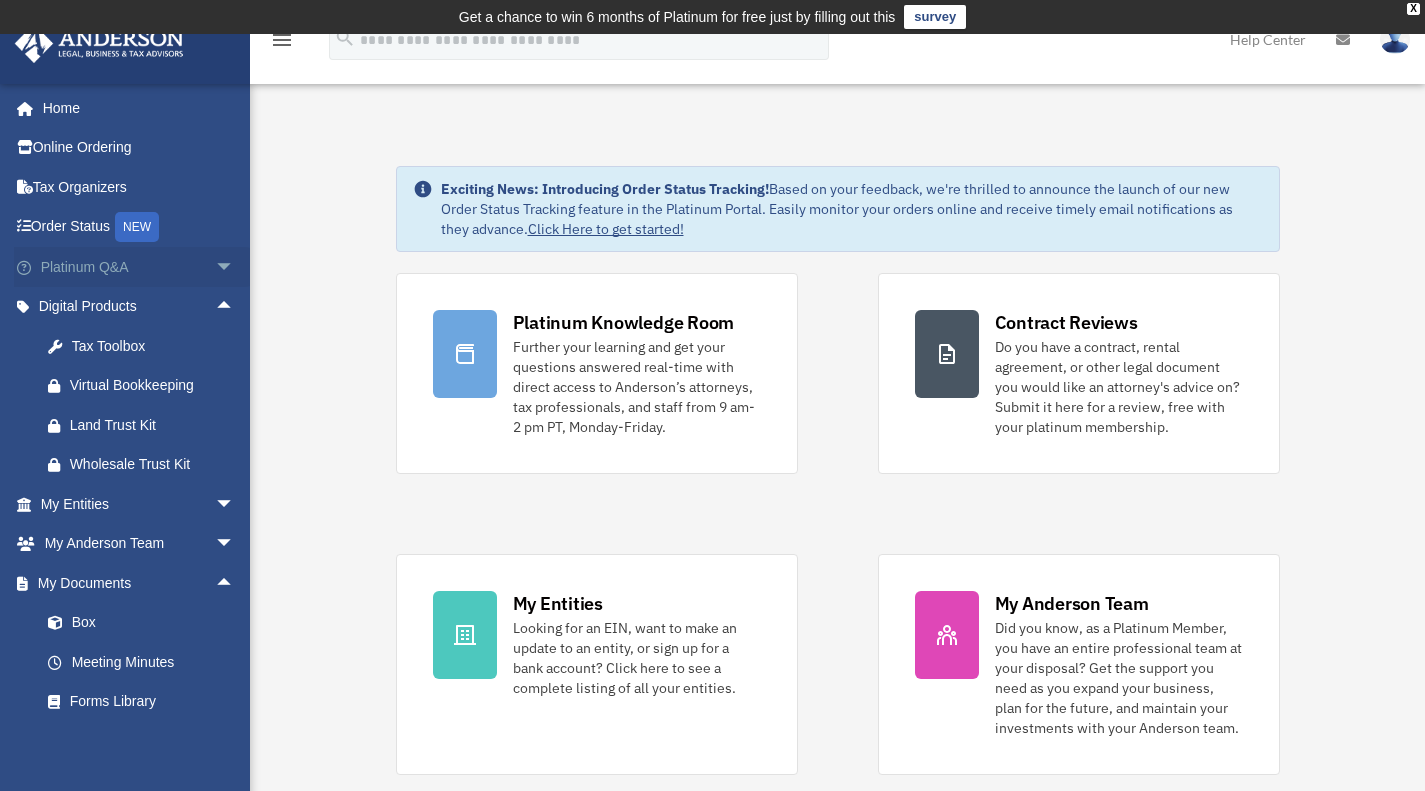 click on "arrow_drop_down" at bounding box center [235, 267] 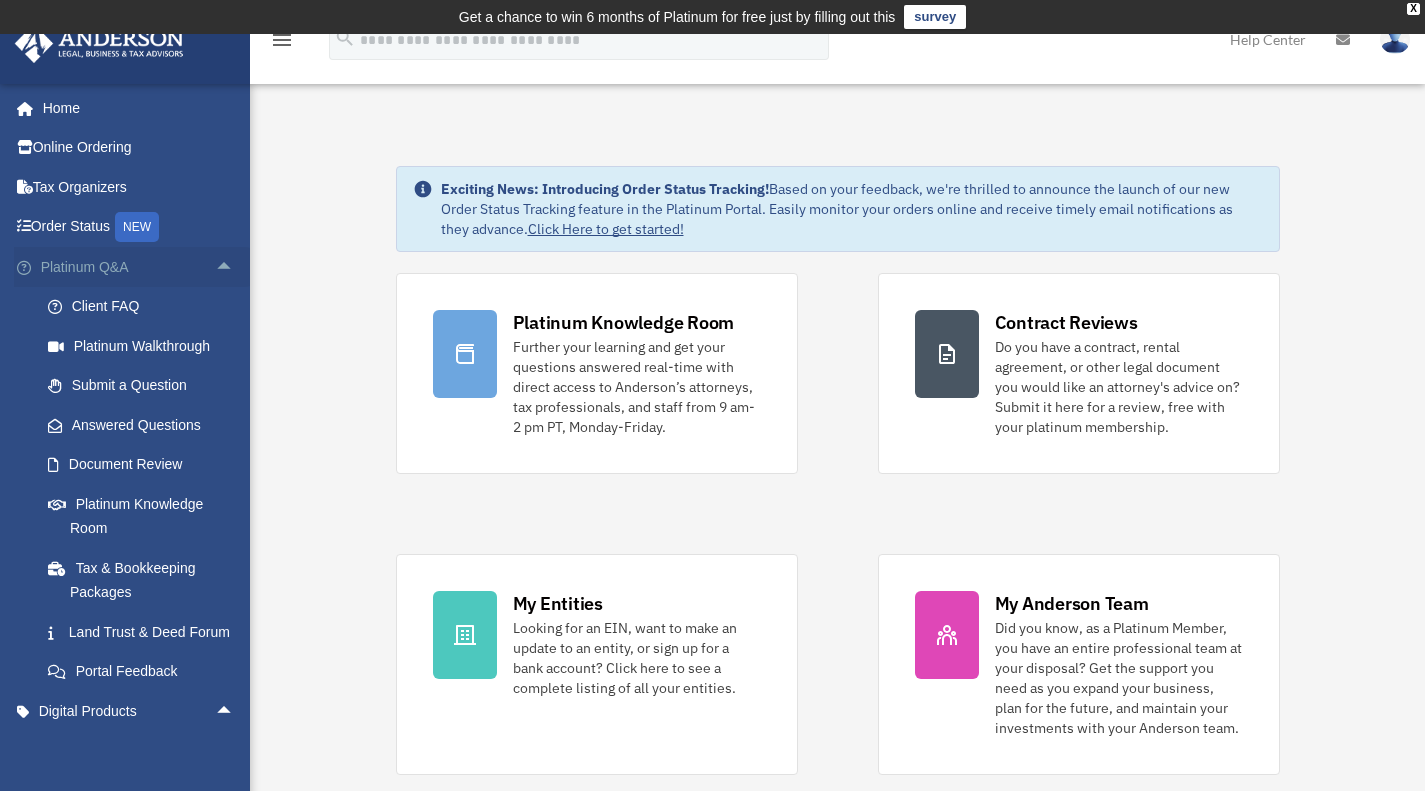 click on "arrow_drop_up" at bounding box center (235, 267) 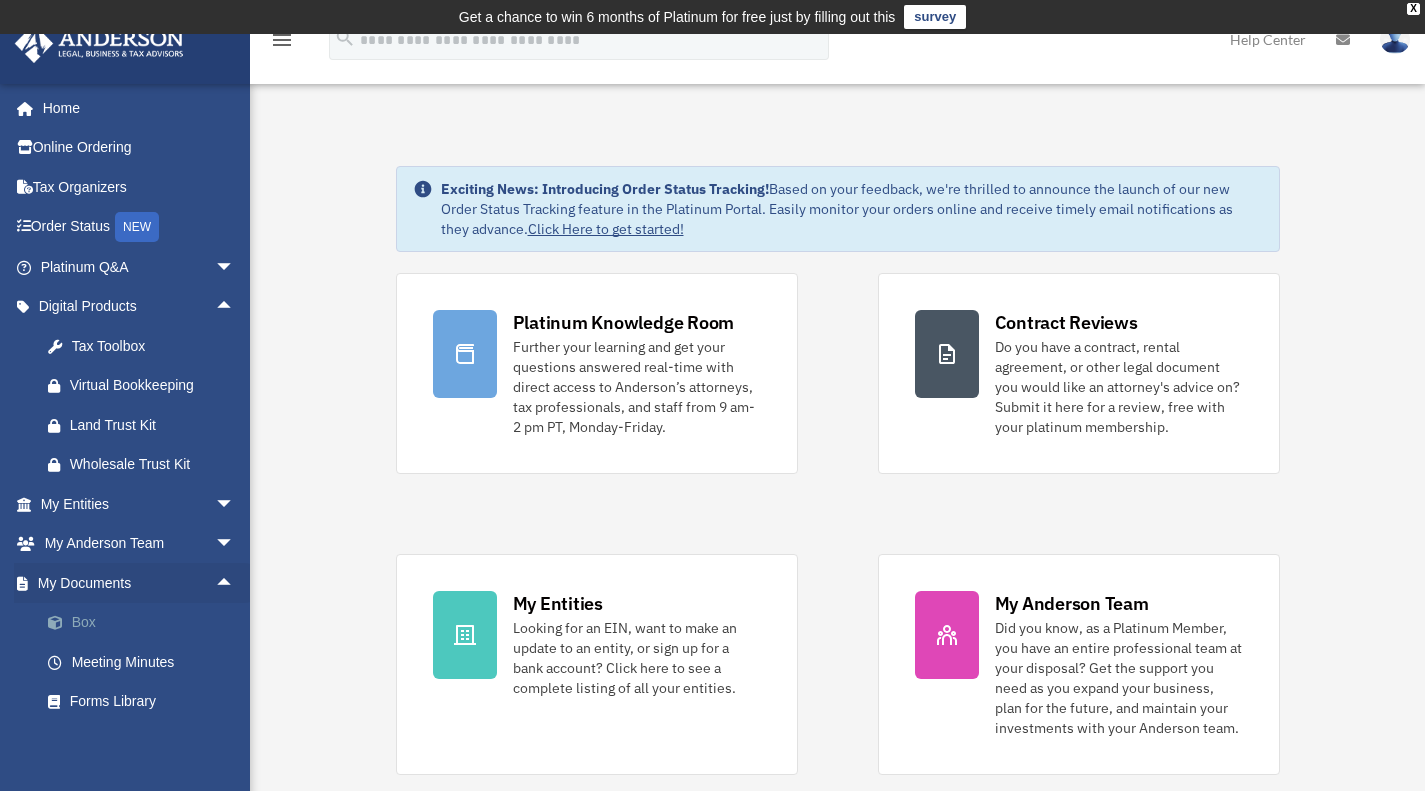 click on "Box" at bounding box center [146, 623] 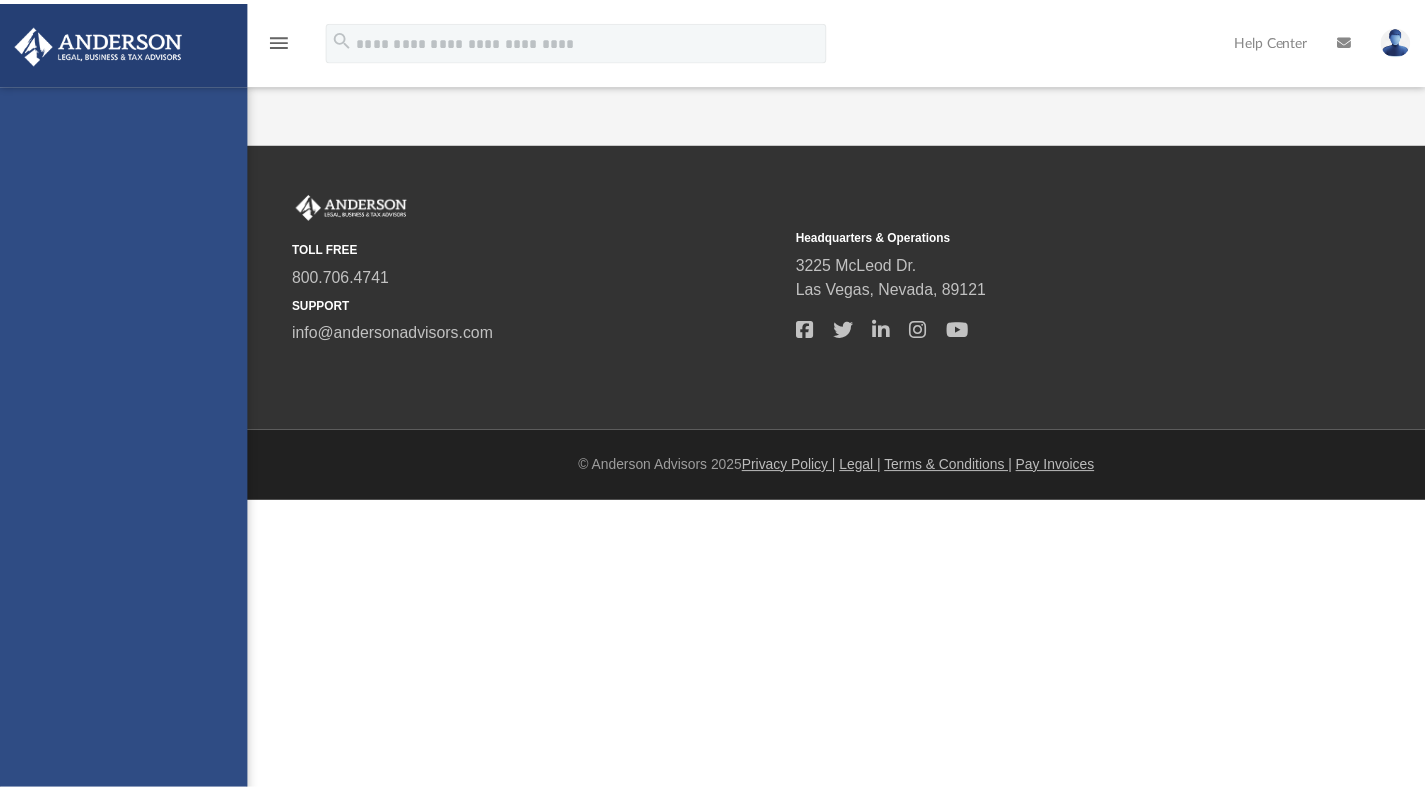 scroll, scrollTop: 0, scrollLeft: 0, axis: both 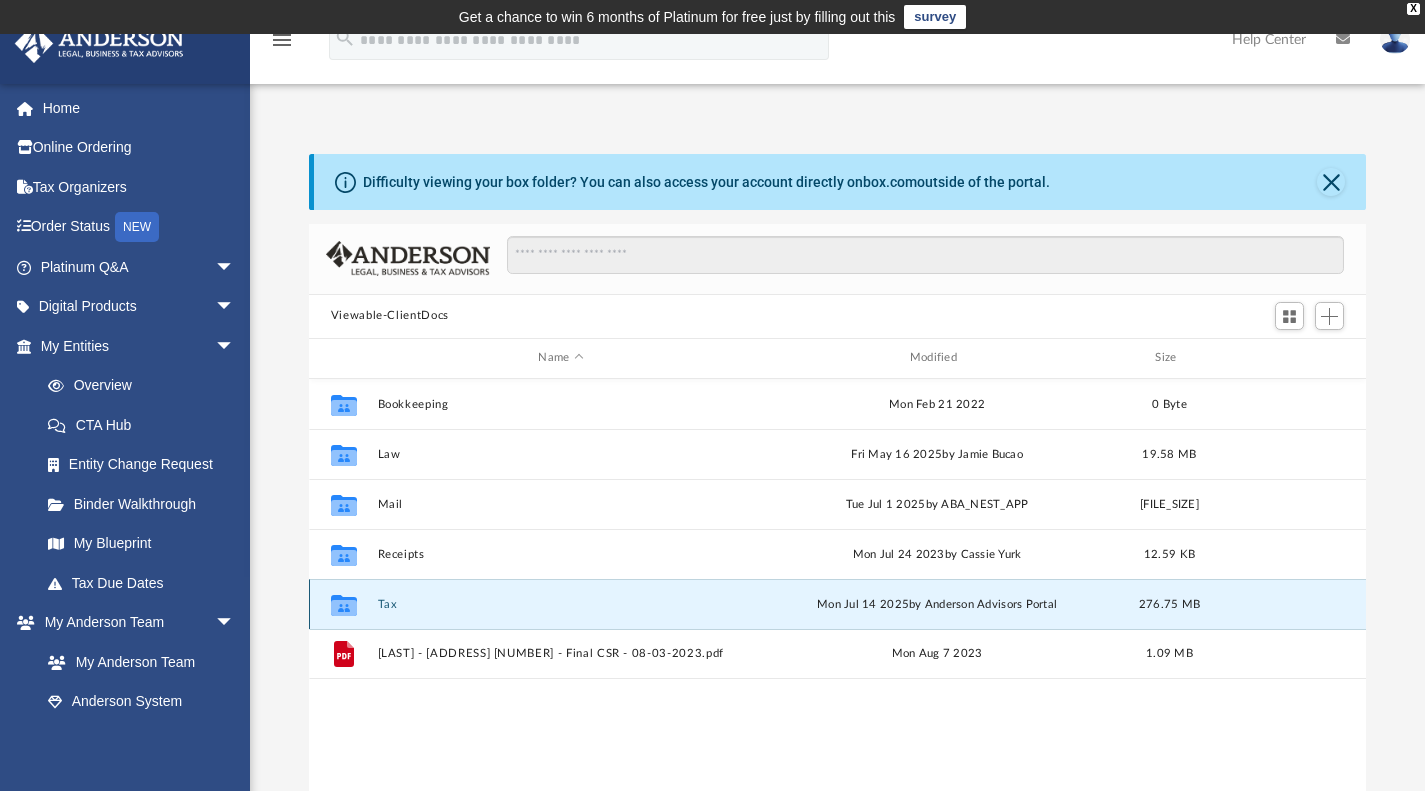 click on "Tax" at bounding box center [560, 603] 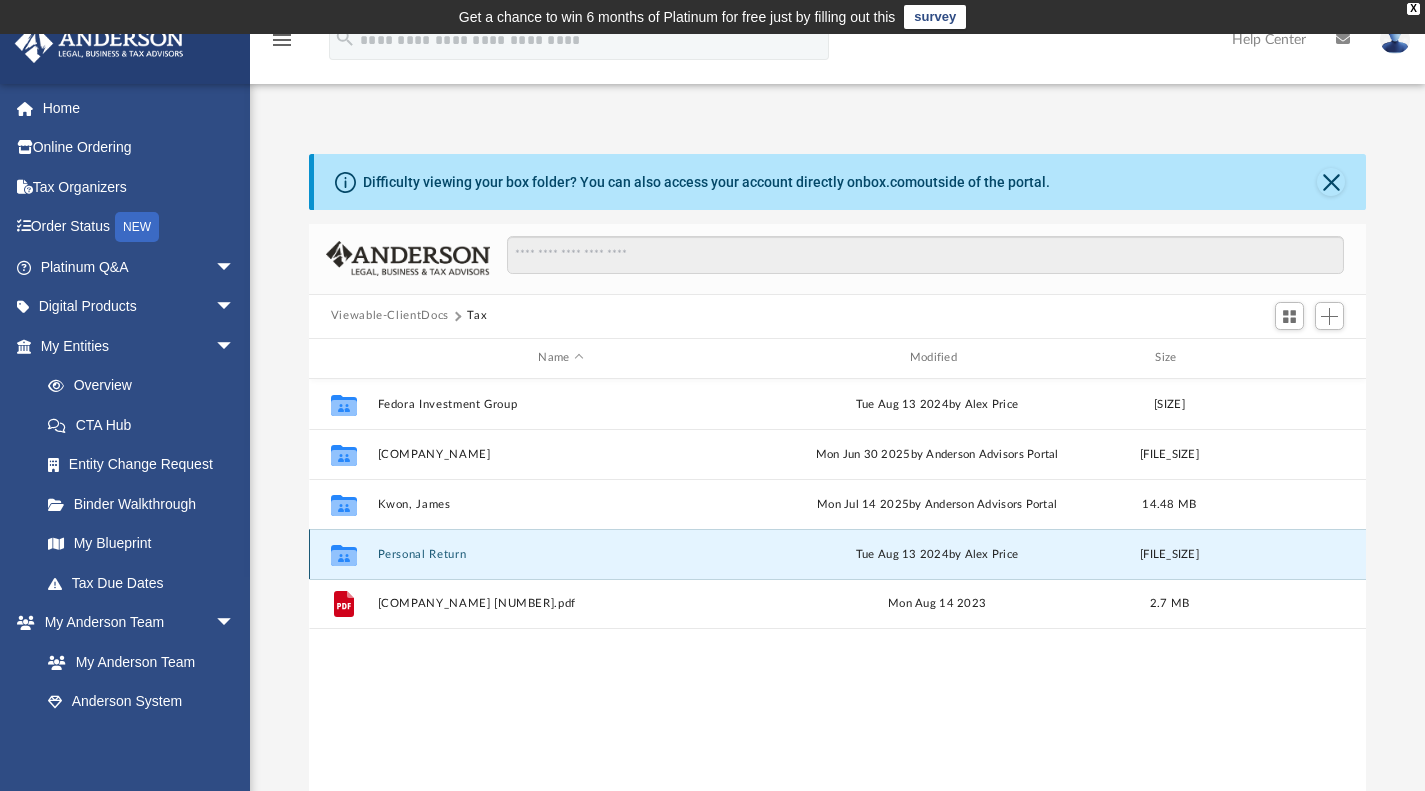 click on "Personal Return" at bounding box center (560, 553) 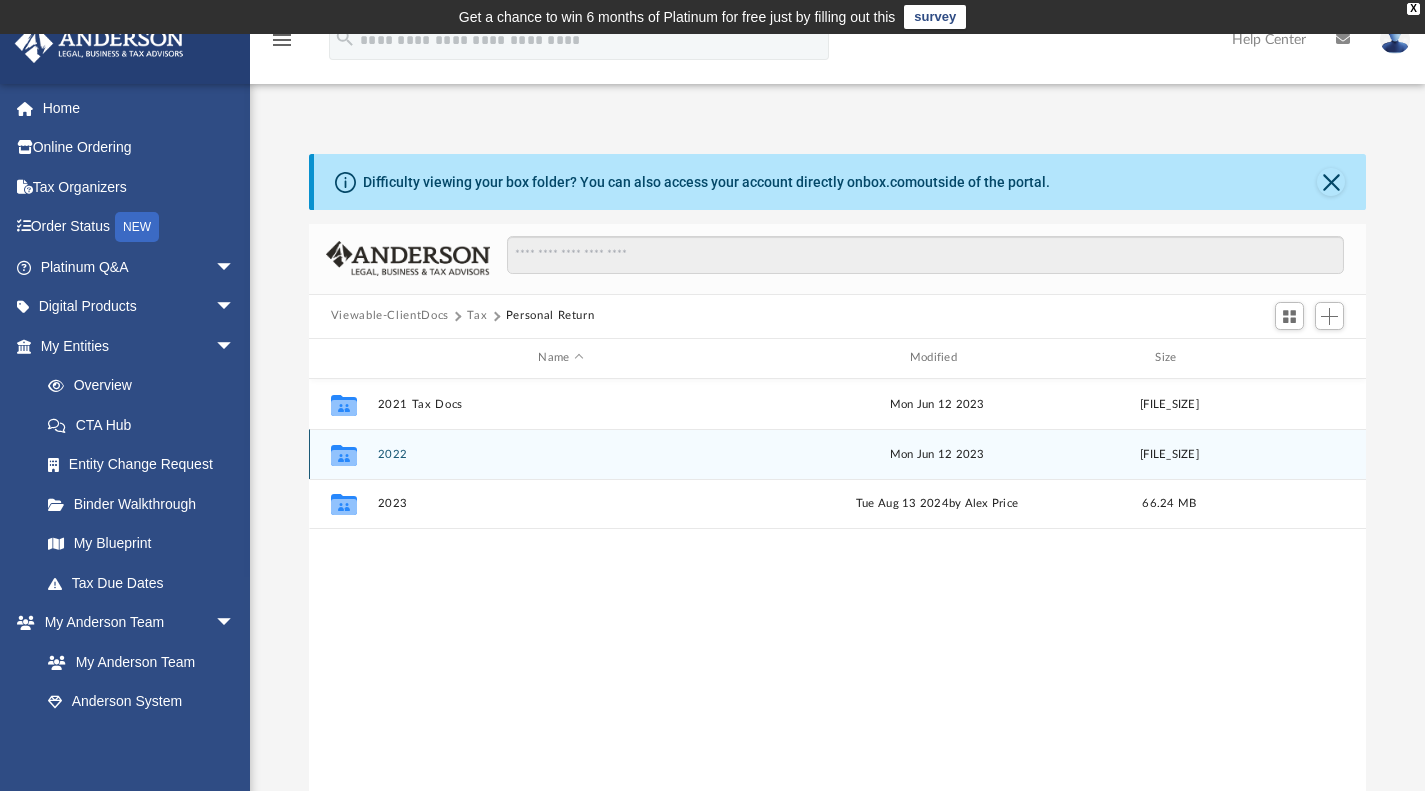 click on "Collaborated Folder [YEAR] [MONTH] [DAY] [YEAR] [SIZE]" at bounding box center [838, 454] 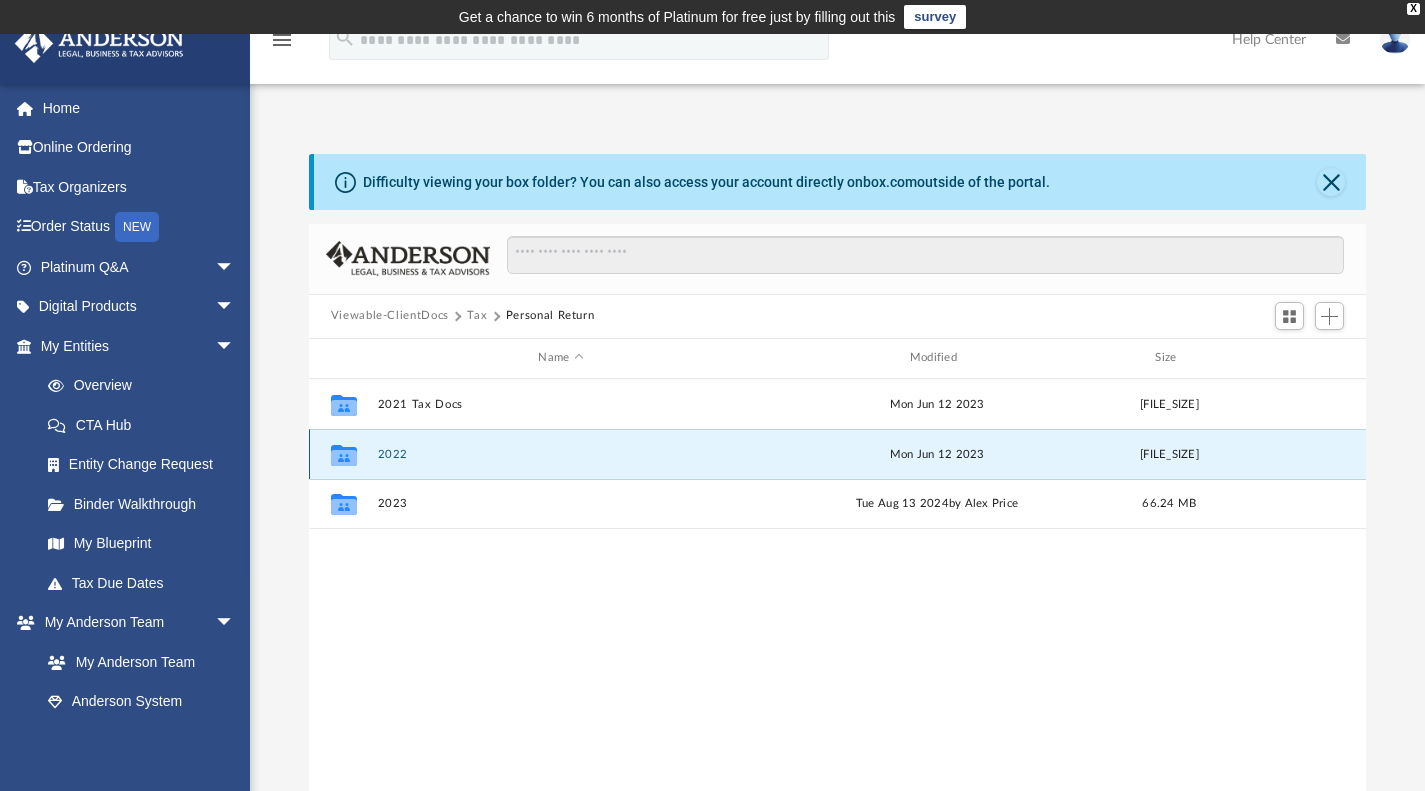 click 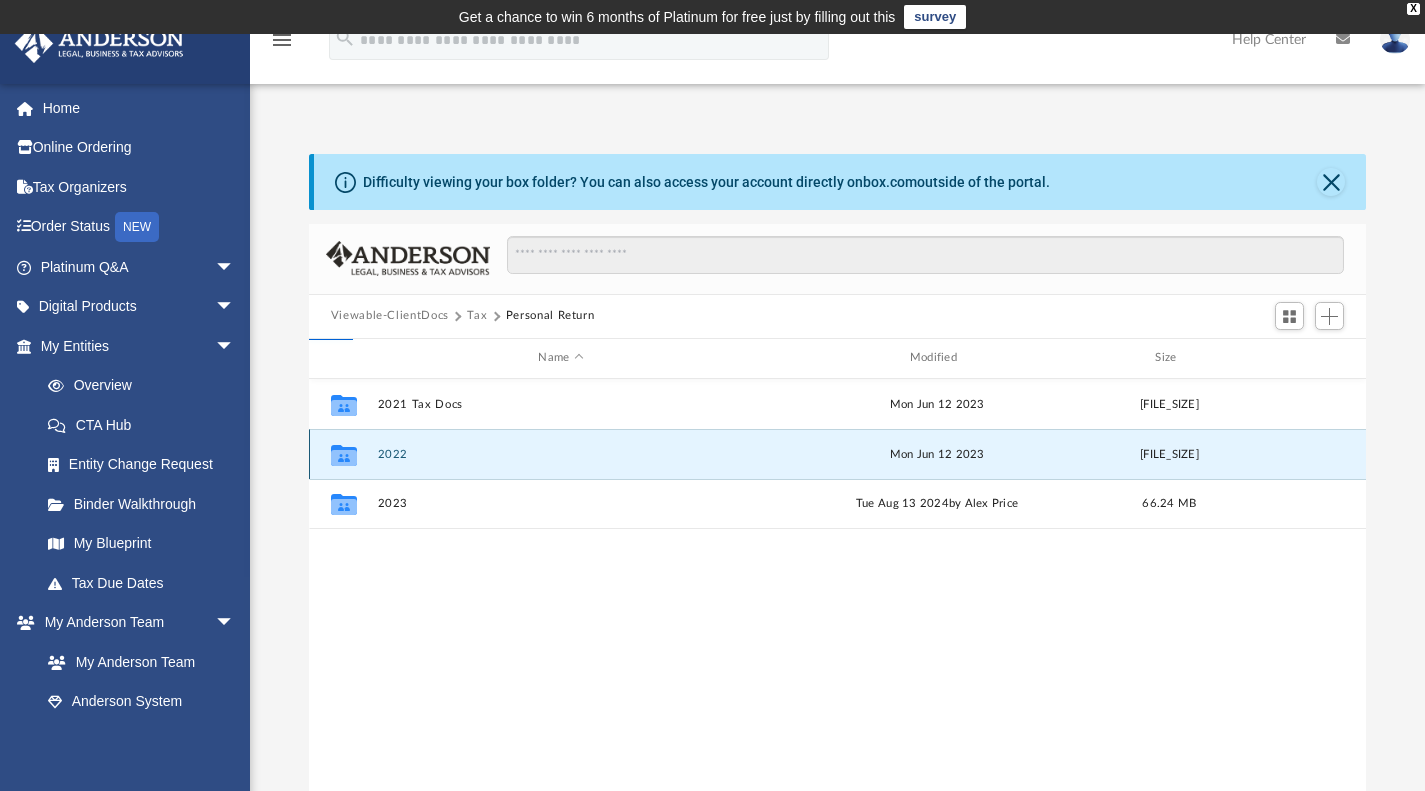 click on "2022" at bounding box center (560, 453) 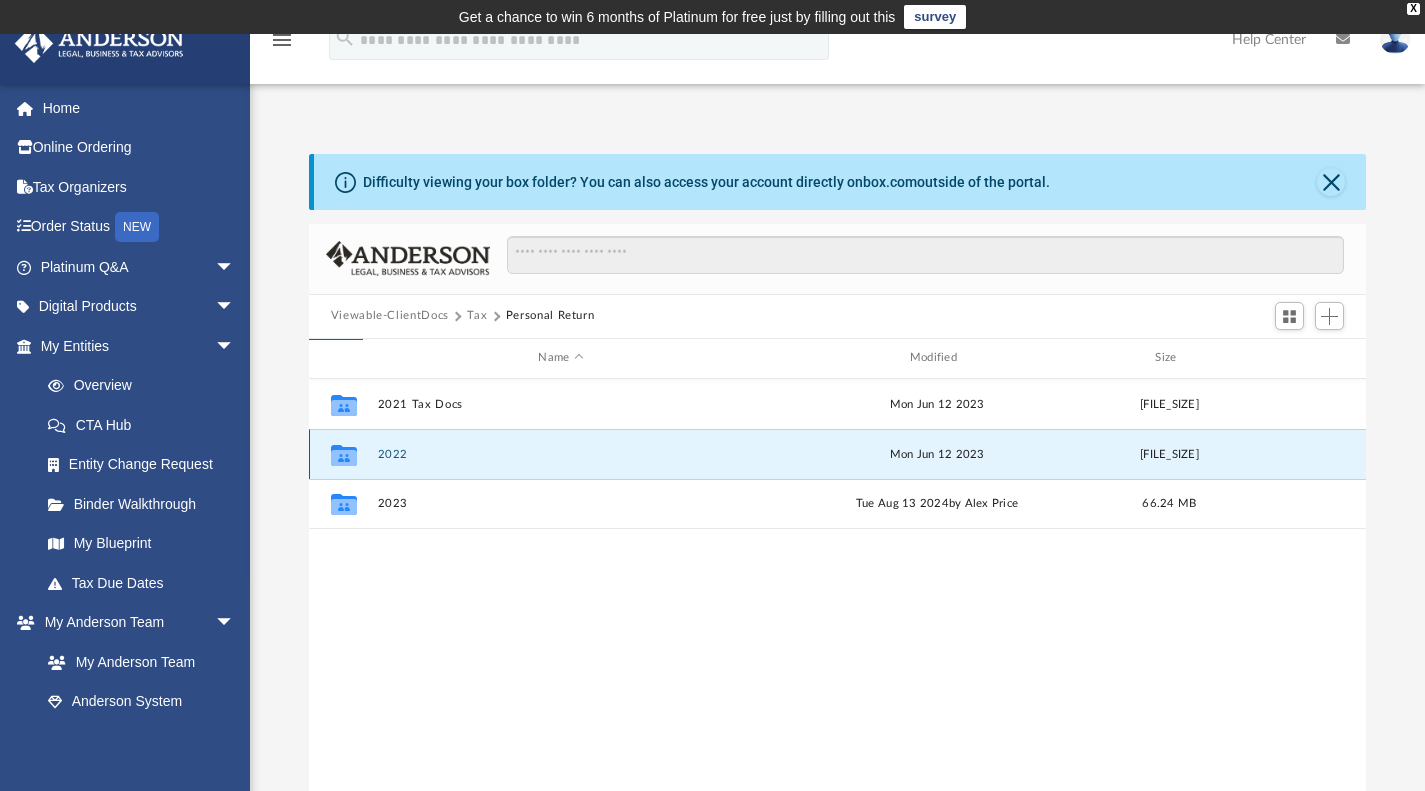 click on "2022" at bounding box center [560, 453] 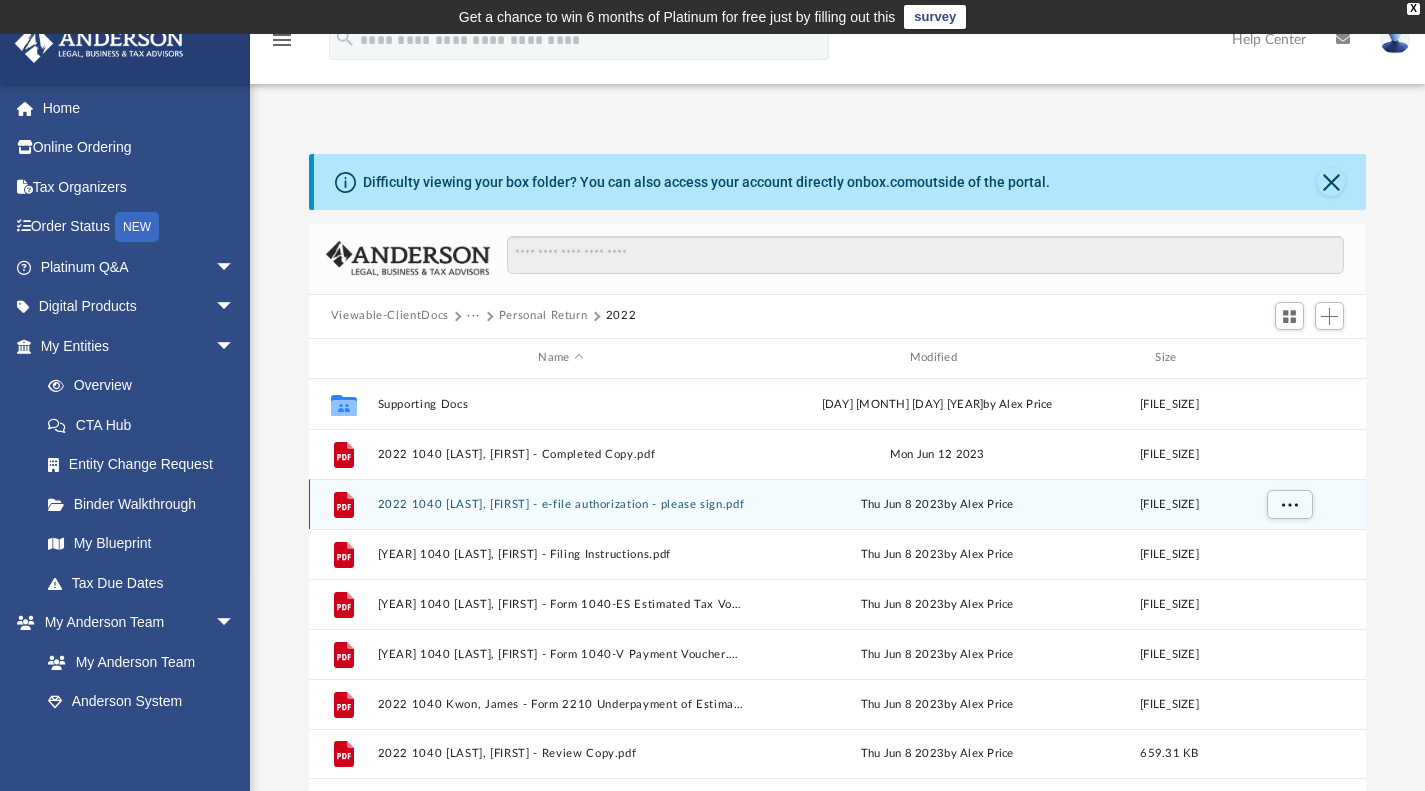 click on "File 2022 1040 Kwon, James - e-file authorization - please sign.pdf Thu Jun 8 2023  by Alex Price 84.14 KB" at bounding box center [838, 504] 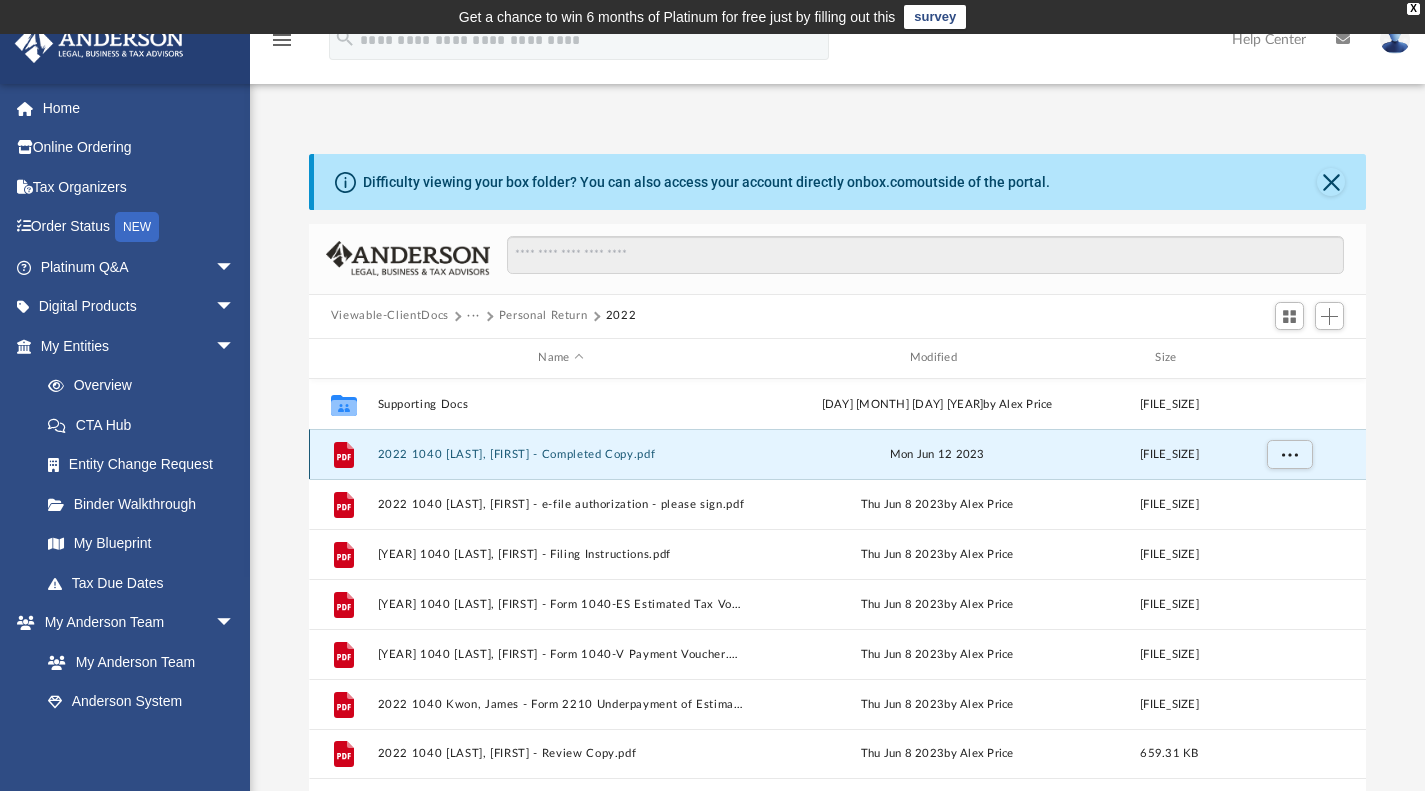 click on "2022 1040 Kwon, James - Completed Copy.pdf" at bounding box center [560, 453] 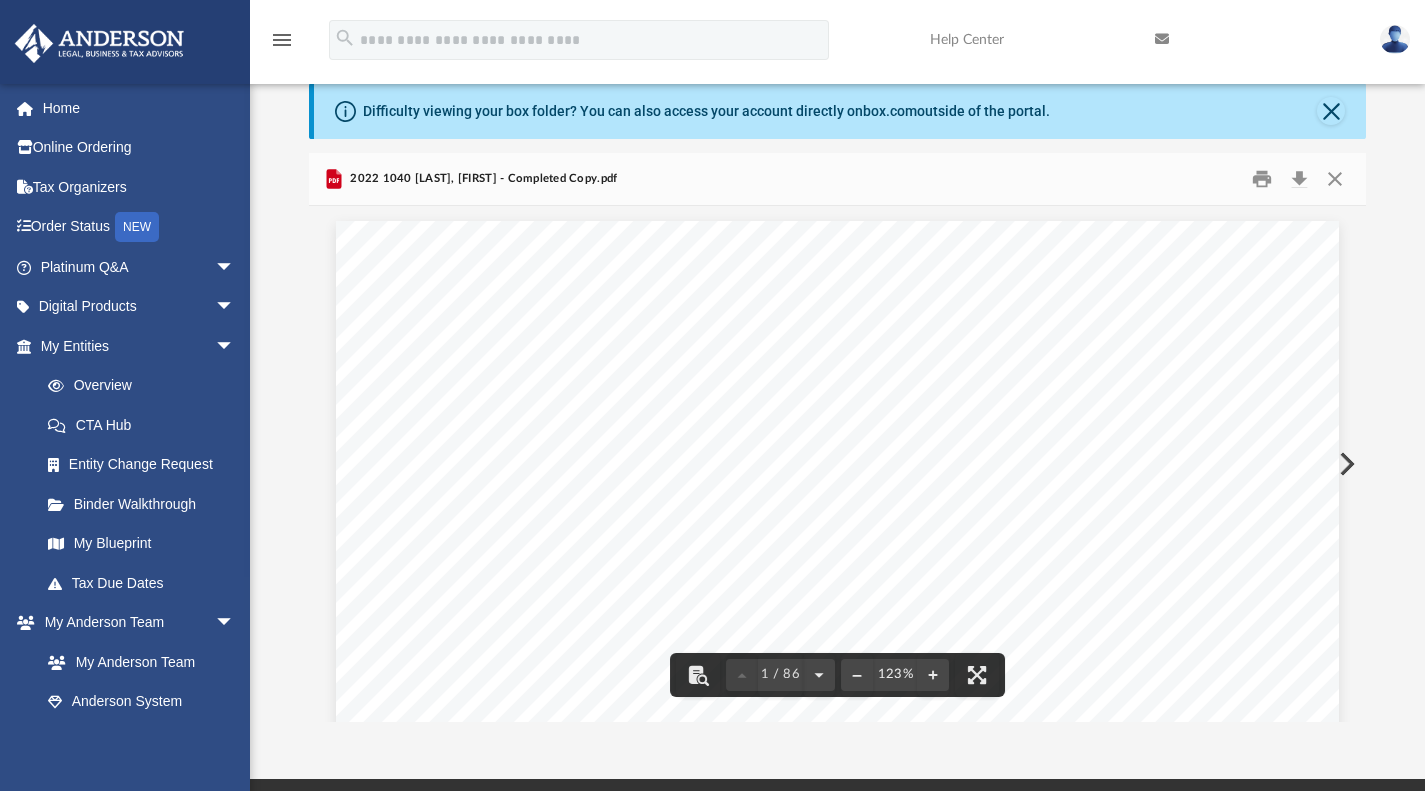 scroll, scrollTop: 99, scrollLeft: 0, axis: vertical 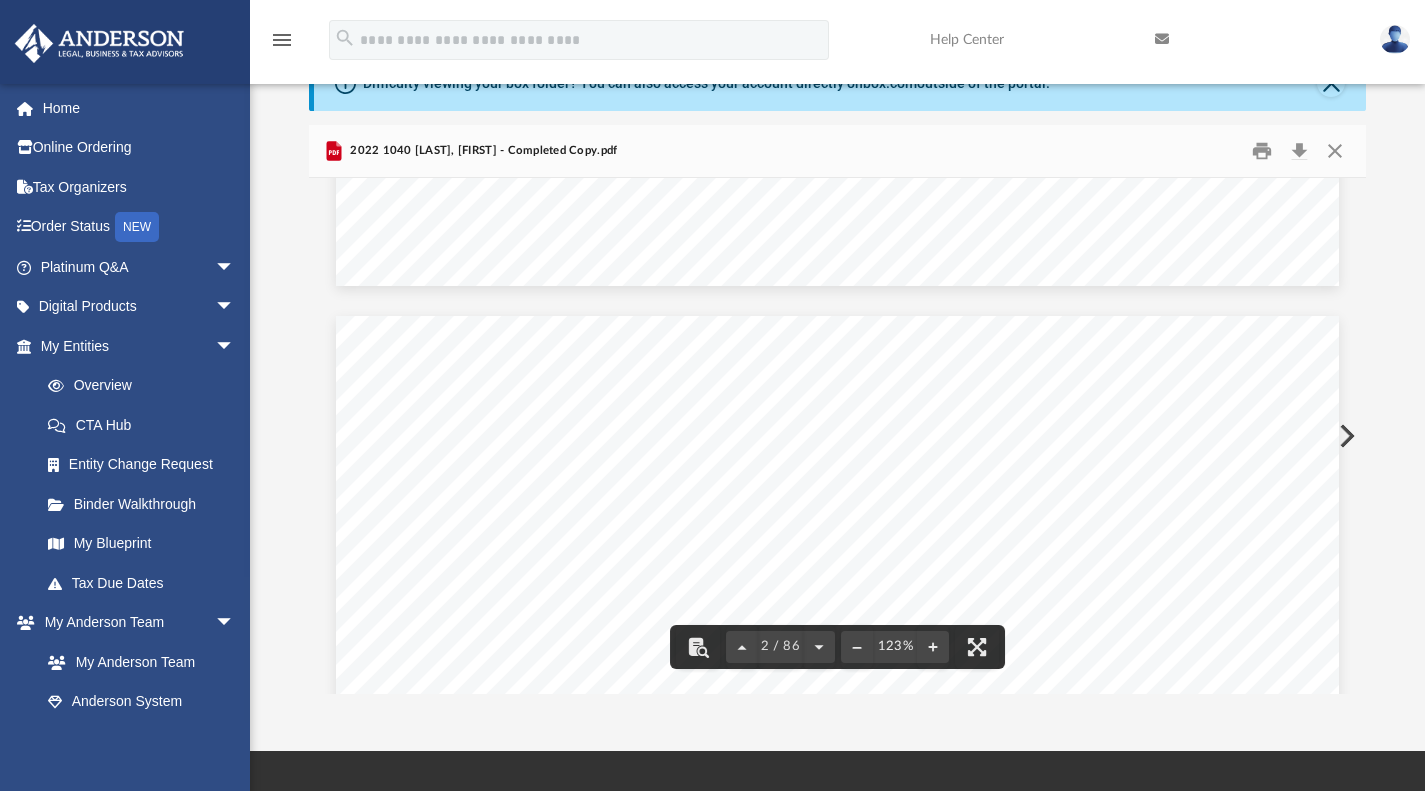 click at bounding box center [838, 241] 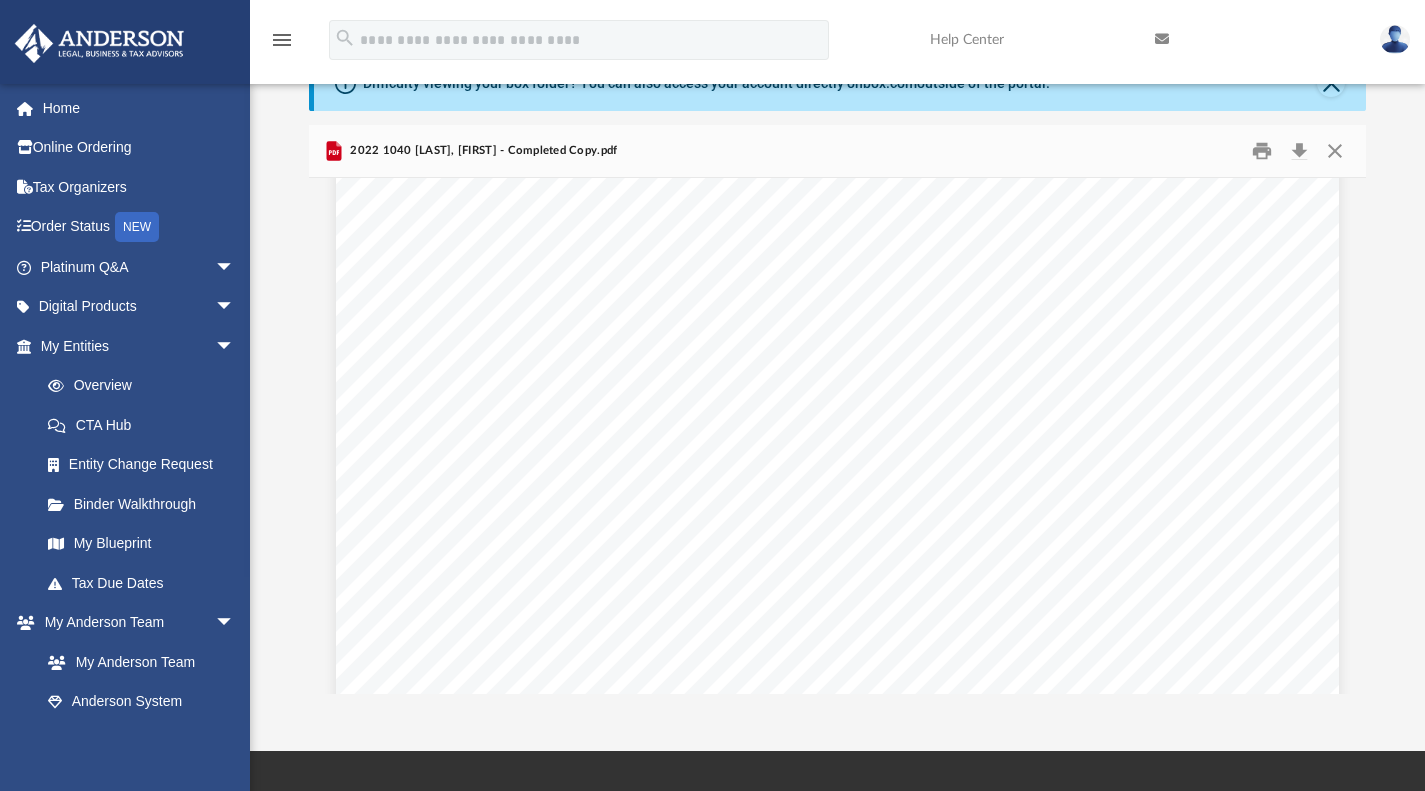 scroll, scrollTop: 11876, scrollLeft: 0, axis: vertical 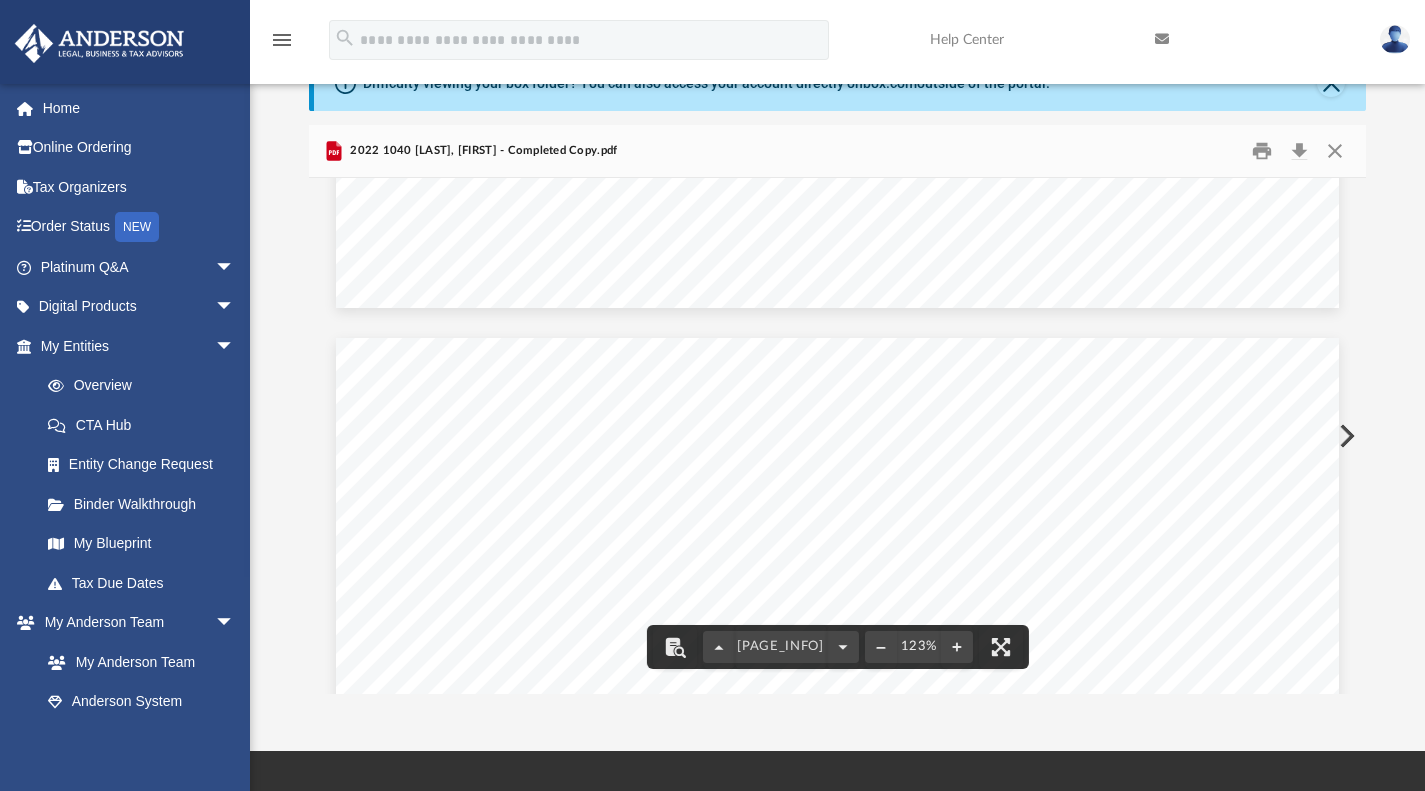 click on "Difficulty viewing your box folder? You can also access your account directly on  box.com  outside of the portal.  No Client Folder Found - Please contact   your team   for assistance.  Viewable-ClientDocs ··· Personal Return 2022 Name    Modified    Size    Collaborated Folder Supporting Docs Tue Apr 4 2023  by Alex Price 74.94 MB File 2022 1040 Kwon, James - Completed Copy.pdf Mon Jun 12 2023 2.63 MB File 2022 1040 Kwon, James - e-file authorization - please sign.pdf Thu Jun 8 2023  by Alex Price 84.14 KB File 2022 1040 Kwon, James - Filing Instructions.pdf Thu Jun 8 2023  by Alex Price 38.98 KB File 2022 1040 Kwon, James - Form 1040-ES Estimated Tax Voucher.pdf Thu Jun 8 2023  by Alex Price 113.05 KB File 2022 1040 Kwon, James - Form 1040-V Payment Voucher.pdf Thu Jun 8 2023  by Alex Price 65.41 KB File 2022 1040 Kwon, James - Form 2210 Underpayment of Estimated Tax Voucher.pdf Thu Jun 8 2023  by Alex Price 95.3 KB File 2022 1040 Kwon, James - Review Copy.pdf Thu Jun 8 2023  by Alex Price CLIENT'S" at bounding box center (837, 374) 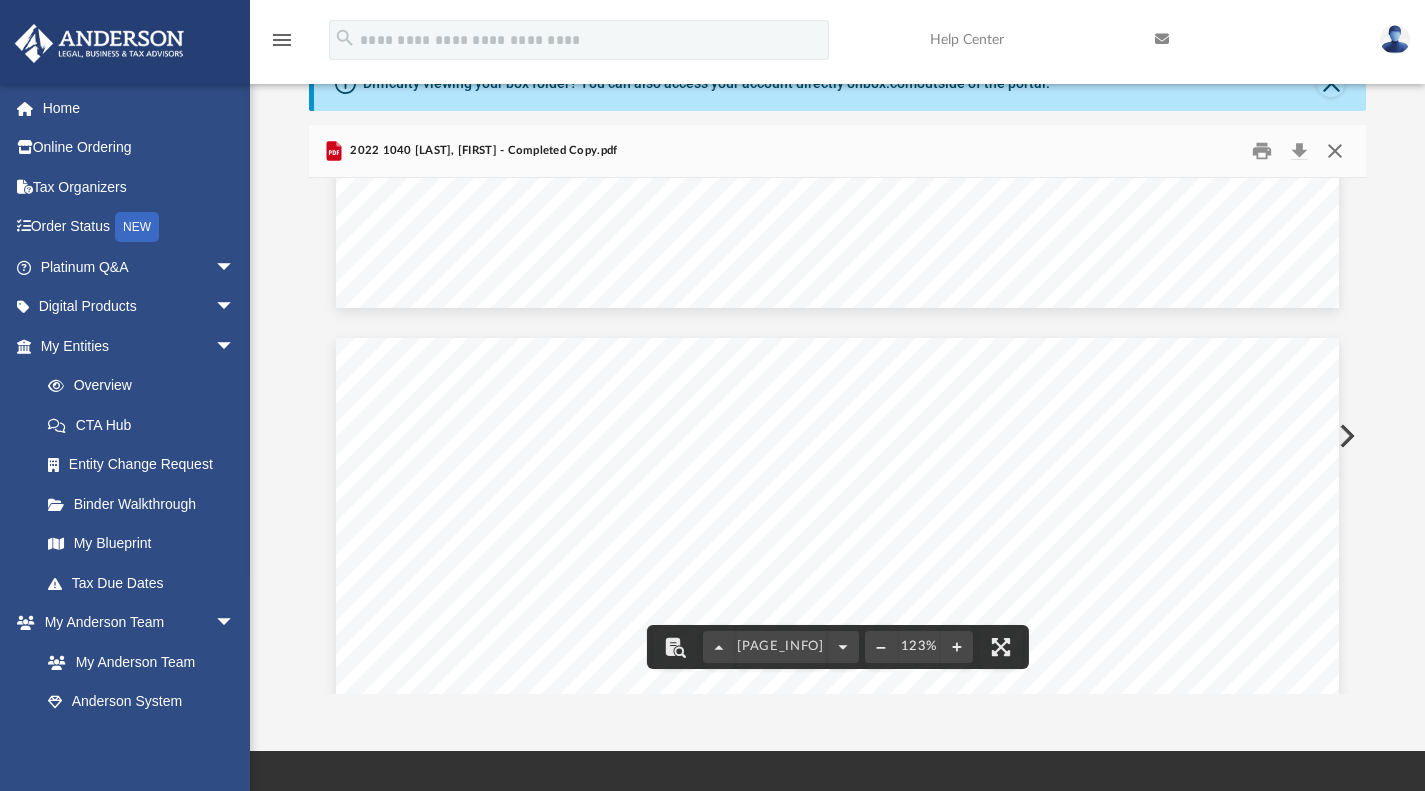 click at bounding box center [1335, 150] 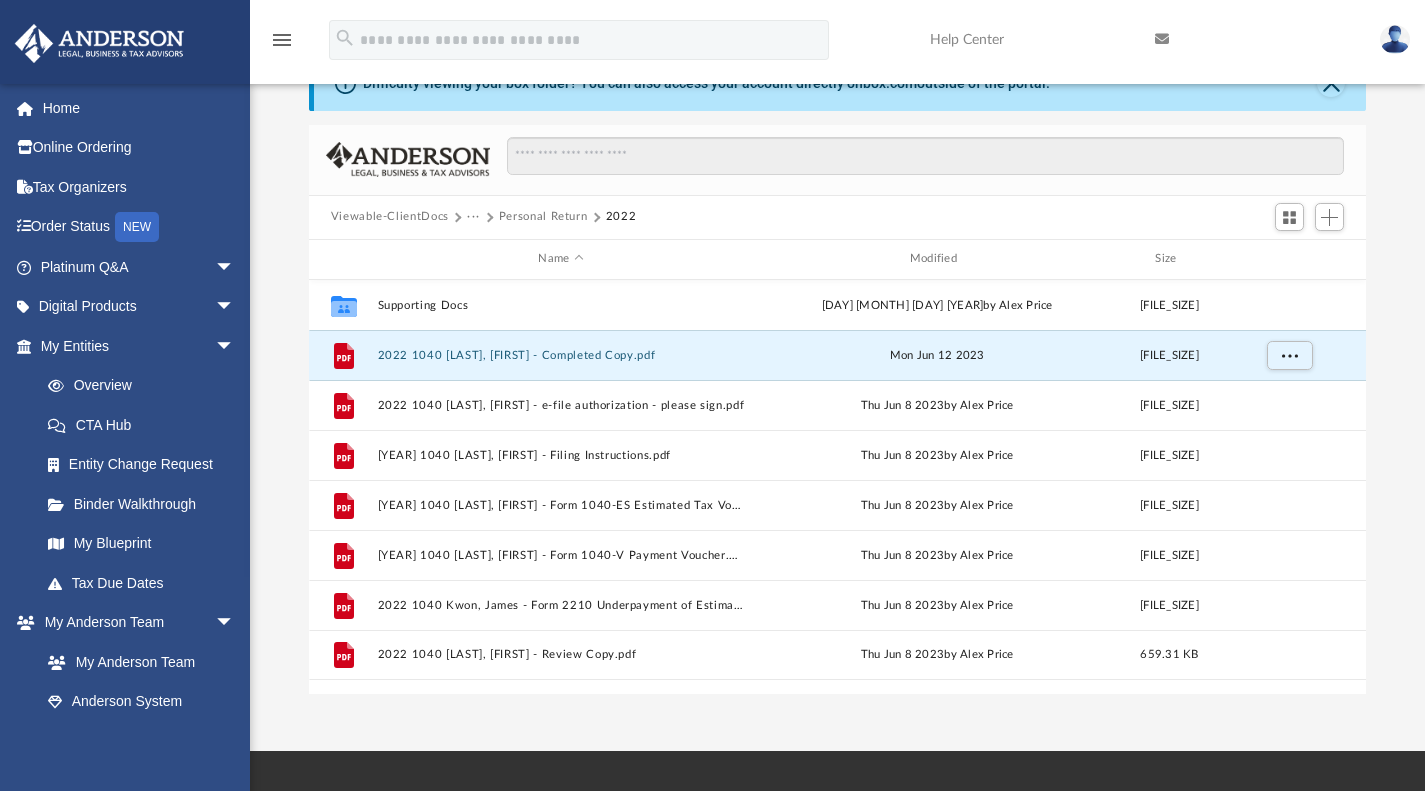 click on "Personal Return" at bounding box center [543, 217] 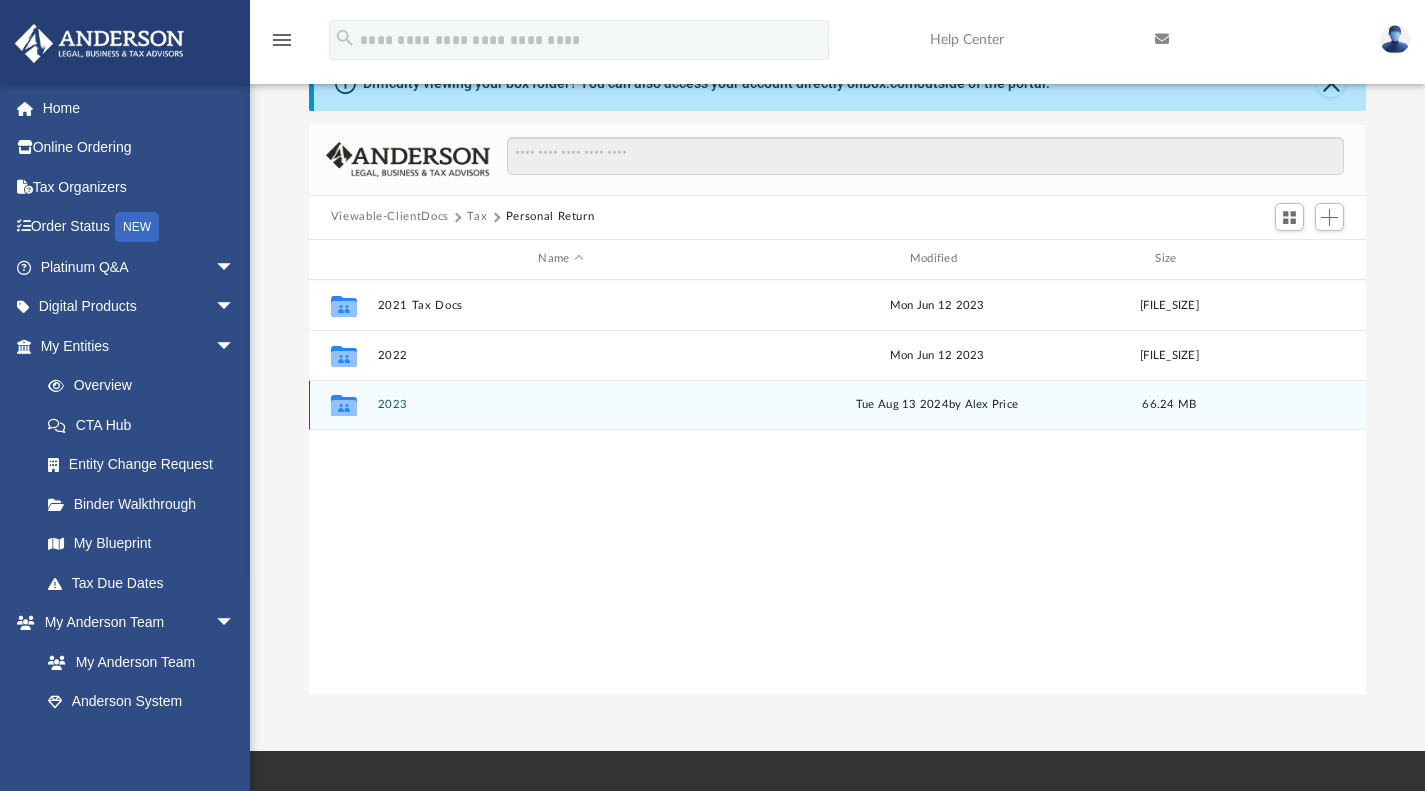 click 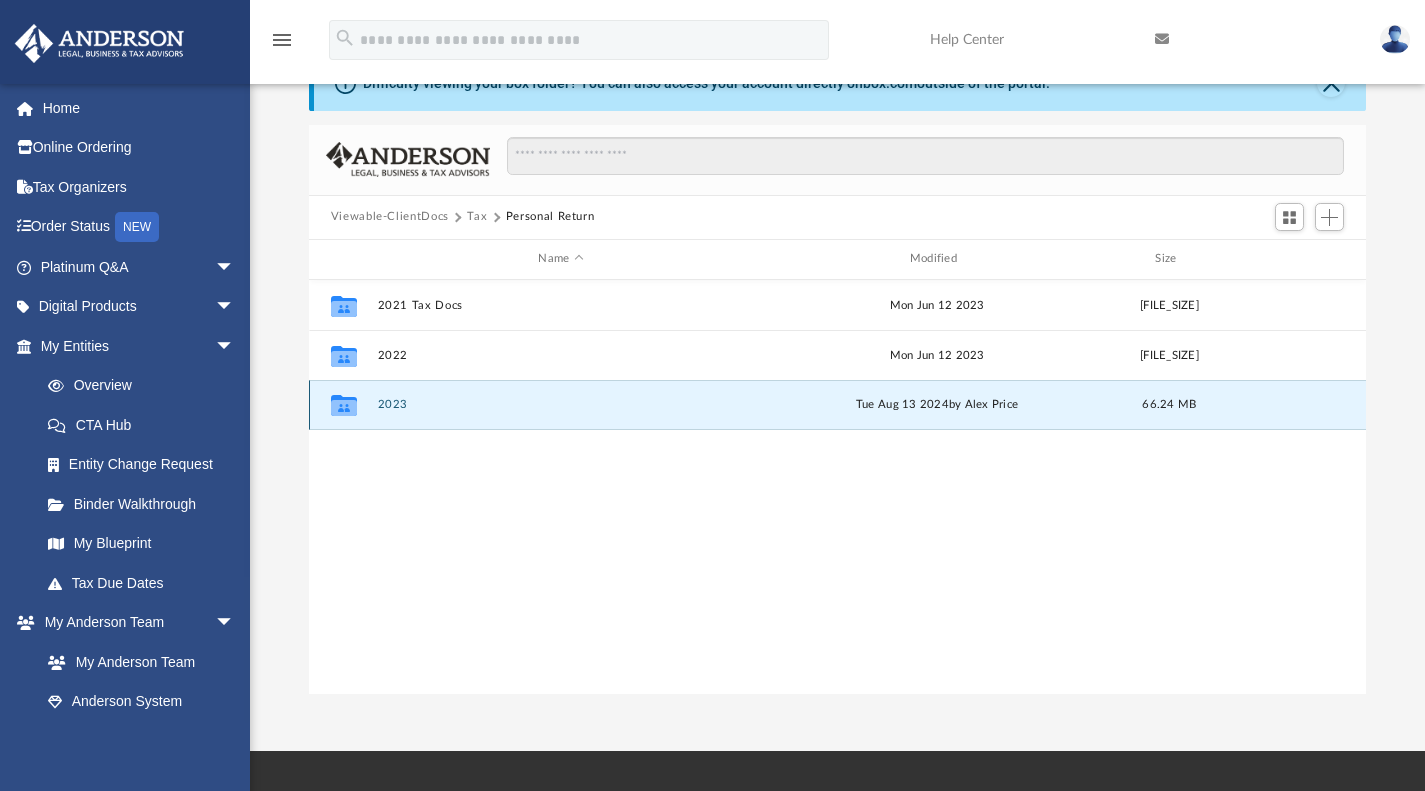click on "2023" at bounding box center [560, 404] 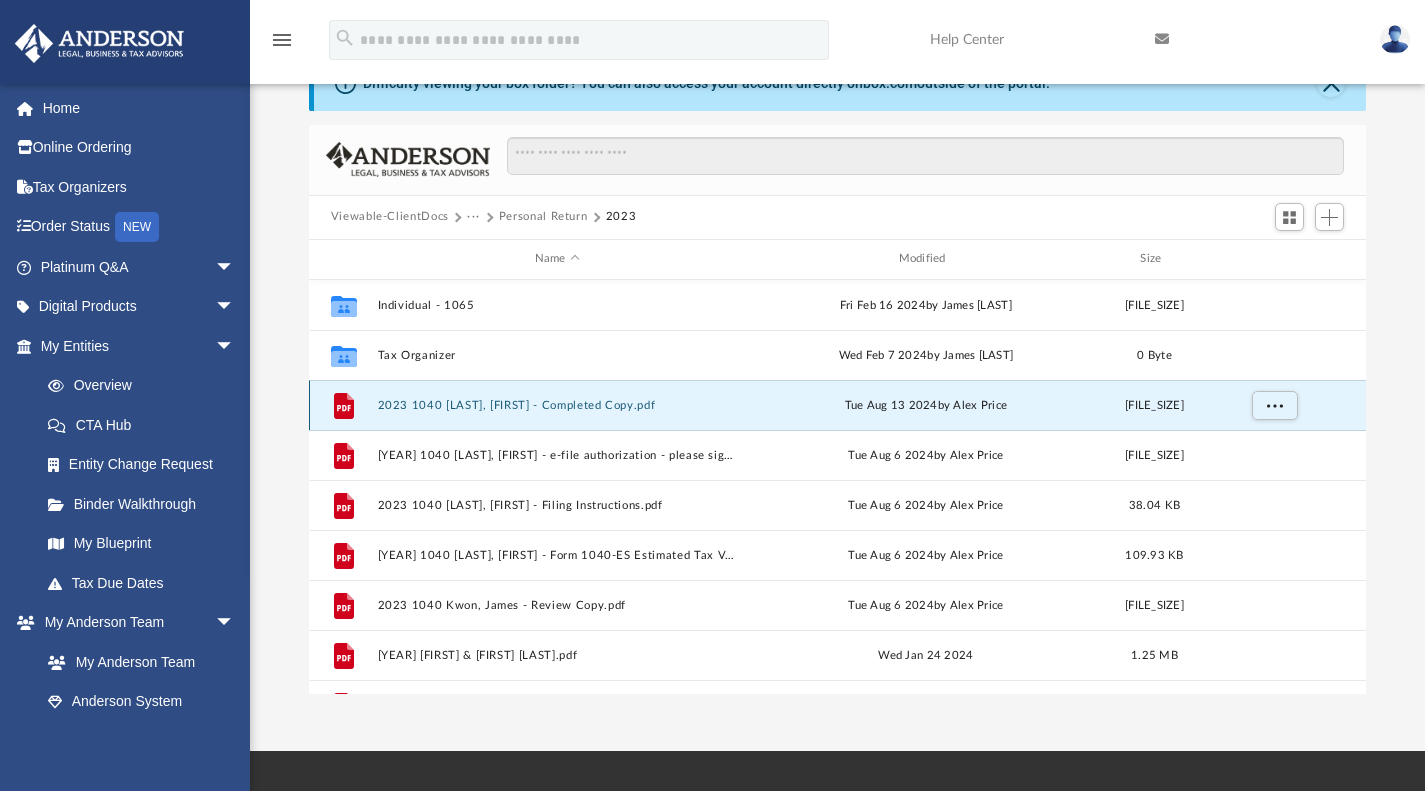 click on "2023 1040 Kwon, James - Completed Copy.pdf" at bounding box center [557, 404] 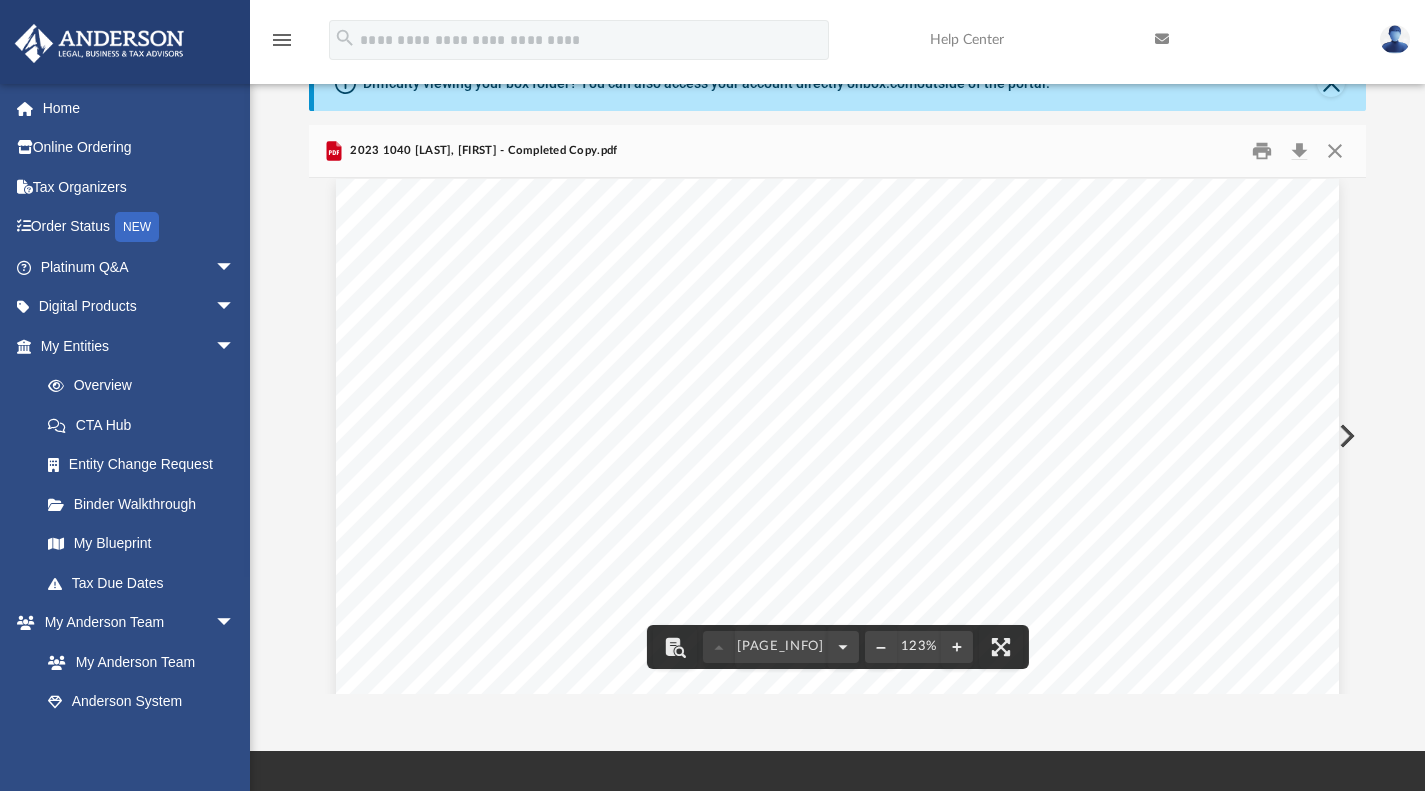 scroll, scrollTop: 0, scrollLeft: 0, axis: both 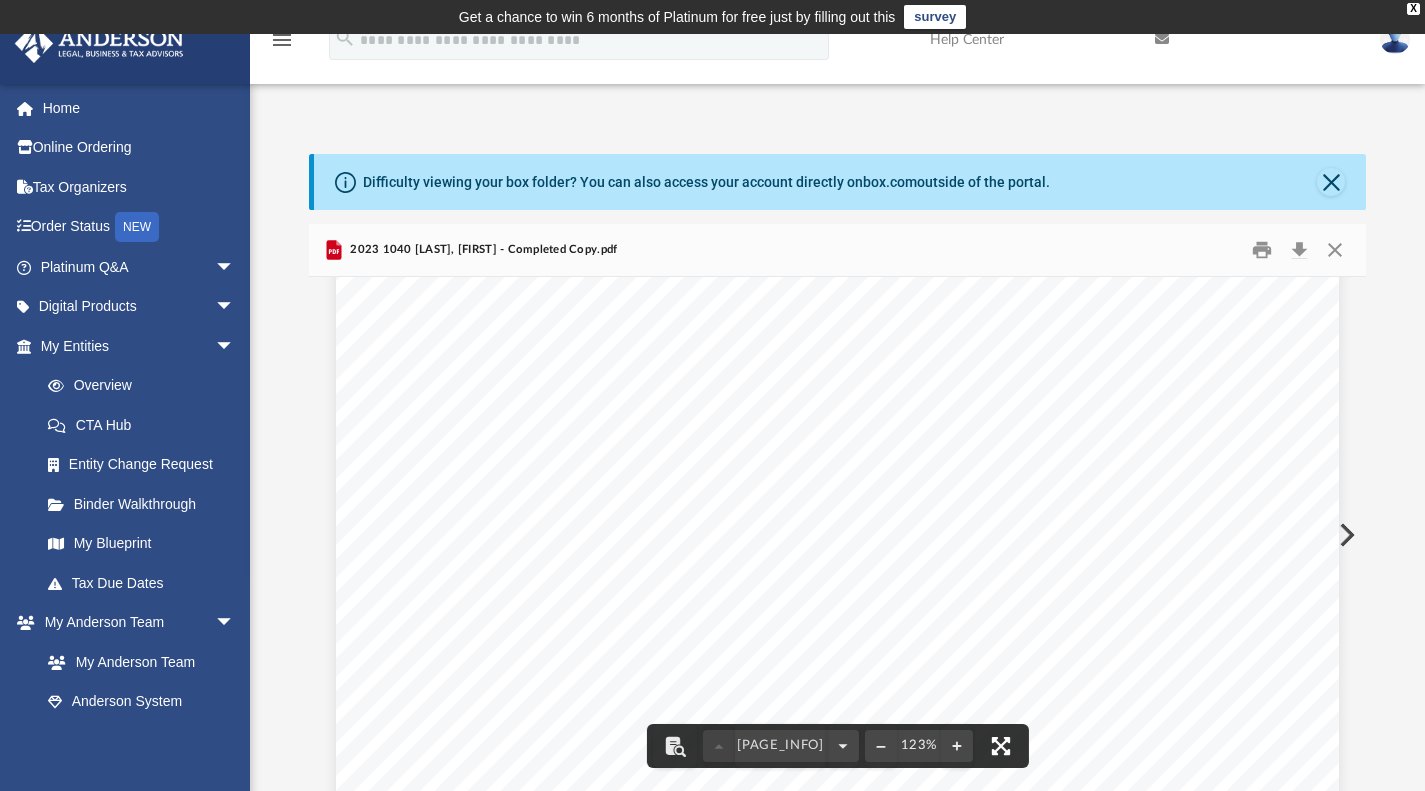 click at bounding box center [1001, 746] 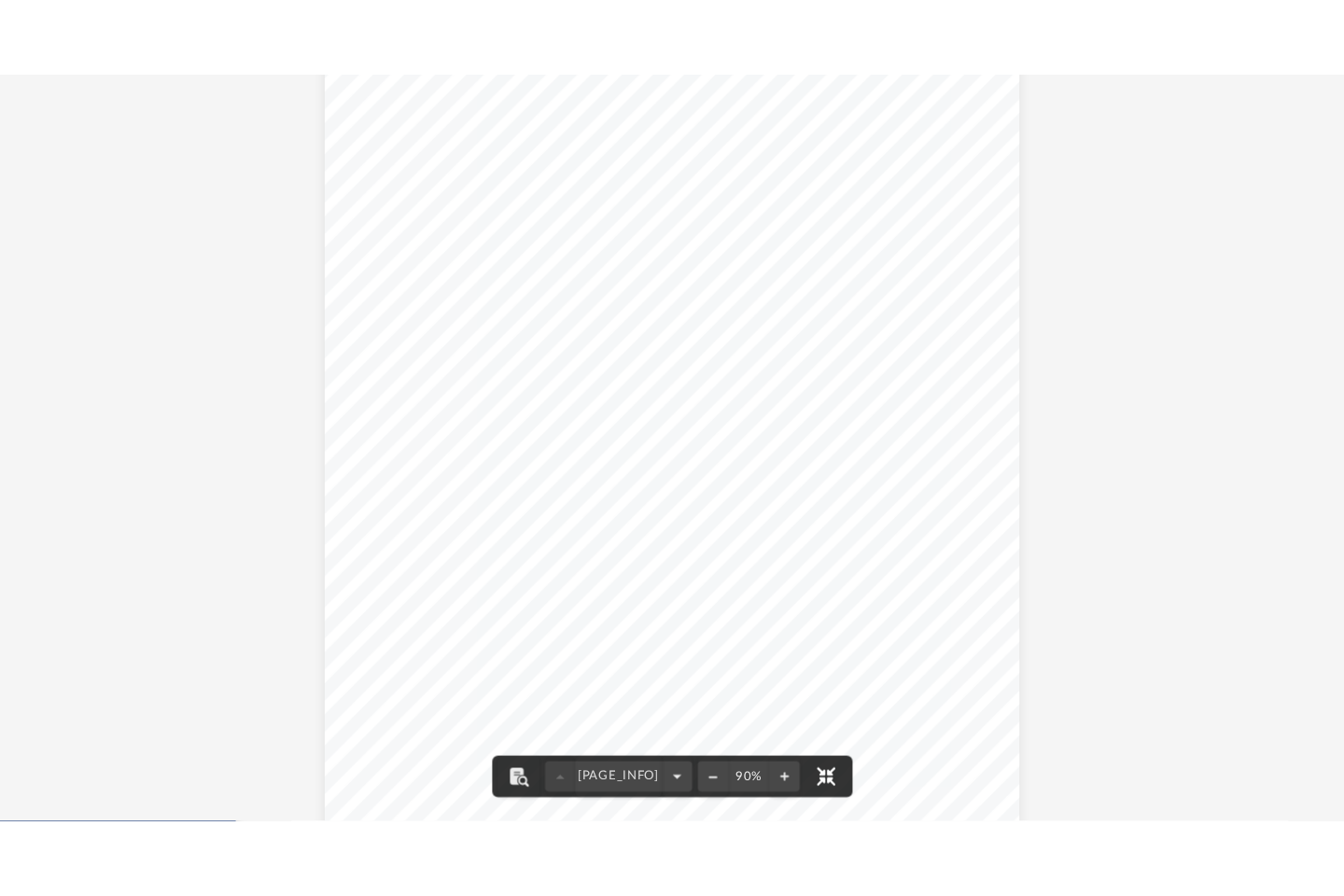 scroll, scrollTop: 0, scrollLeft: 0, axis: both 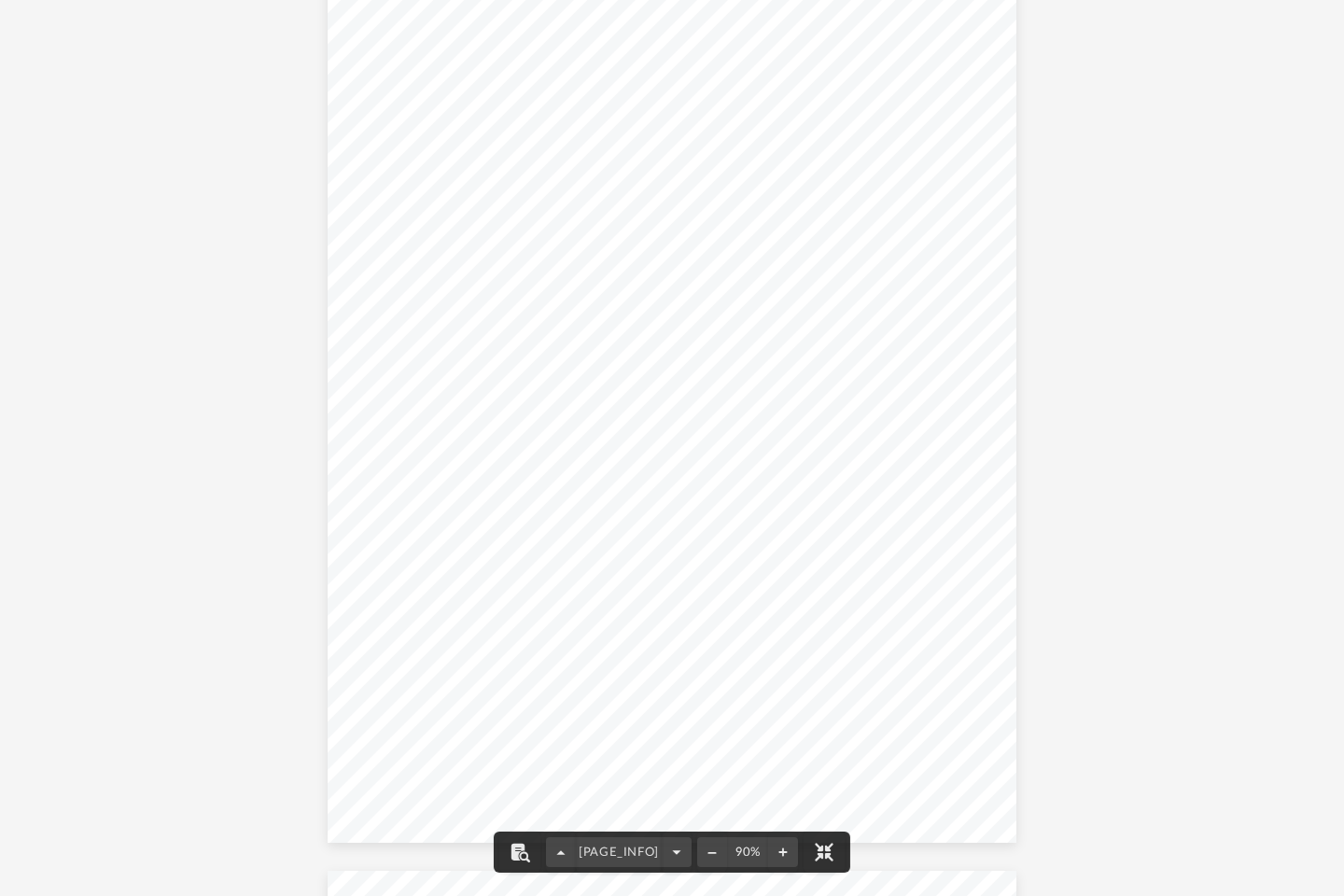 click on "90%" at bounding box center (748, 852) 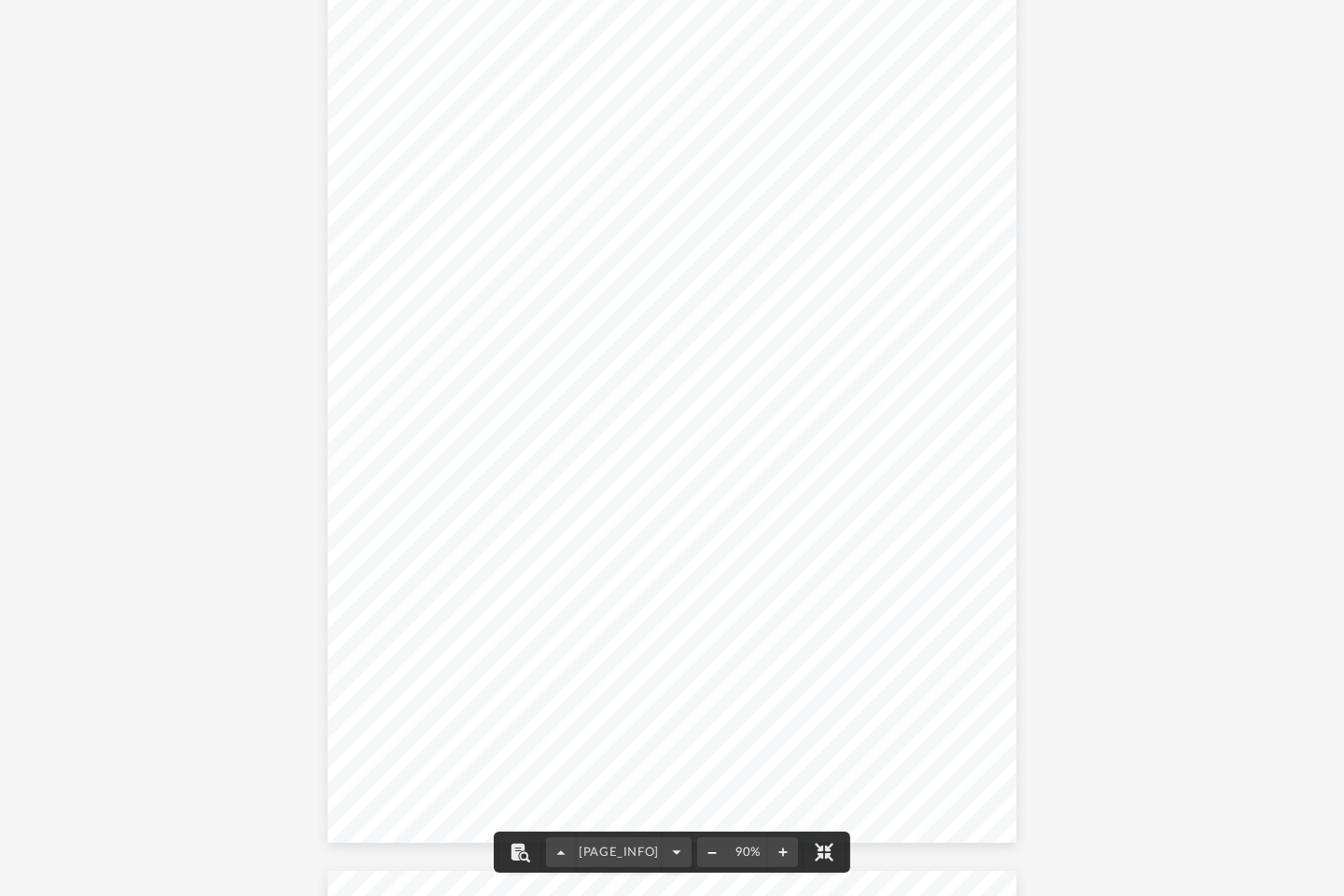 click at bounding box center [712, 852] 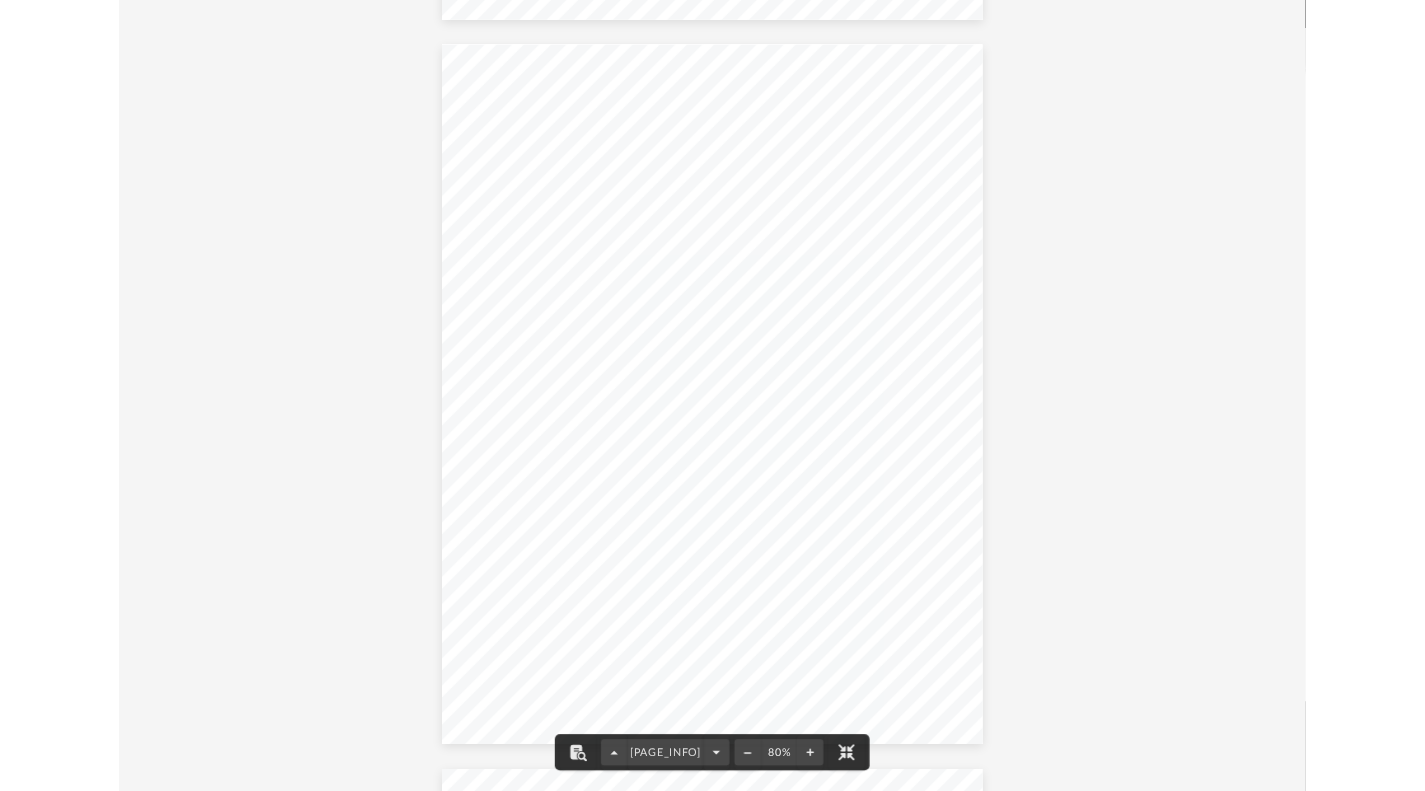 scroll, scrollTop: 8598, scrollLeft: 0, axis: vertical 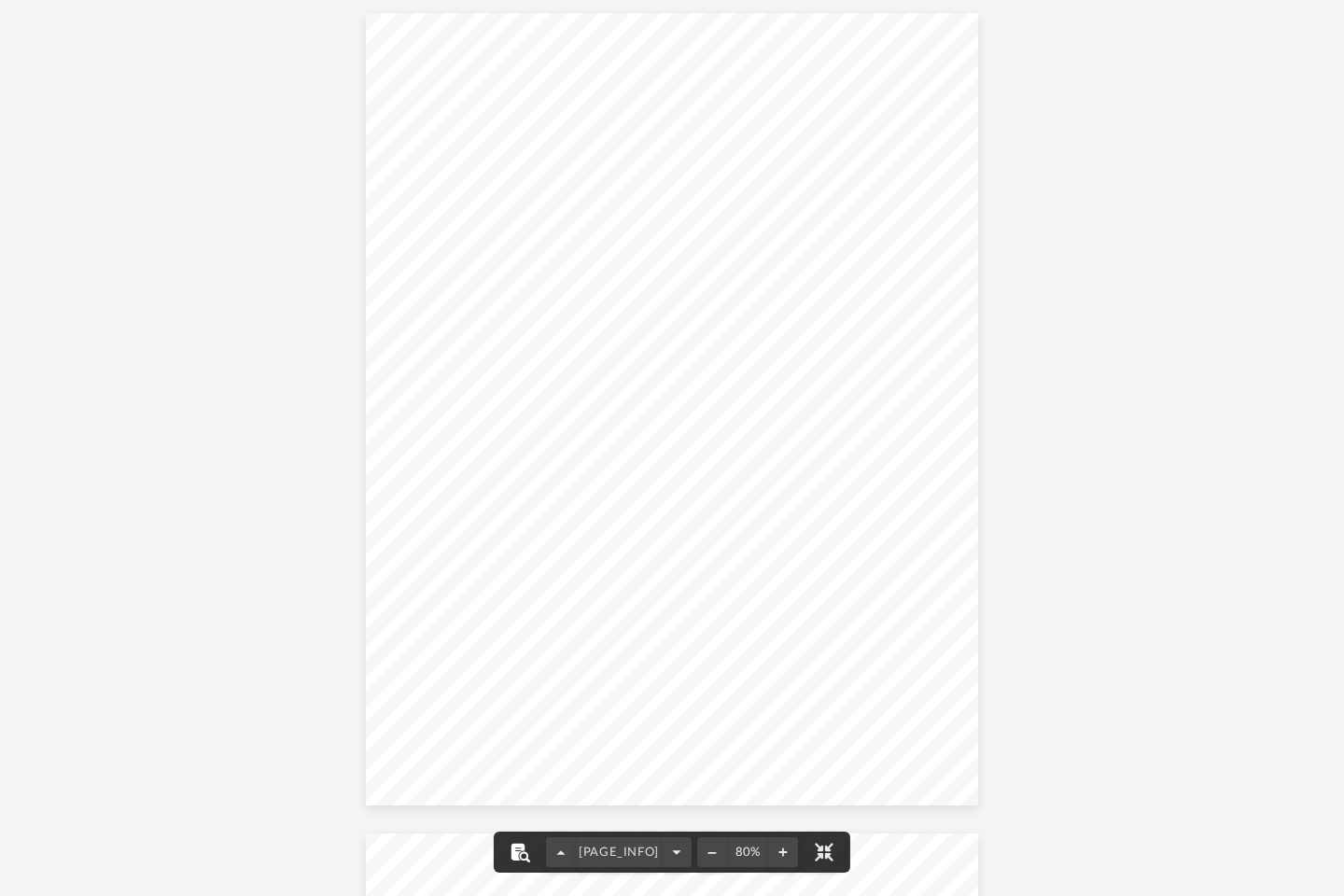 click at bounding box center [520, 852] 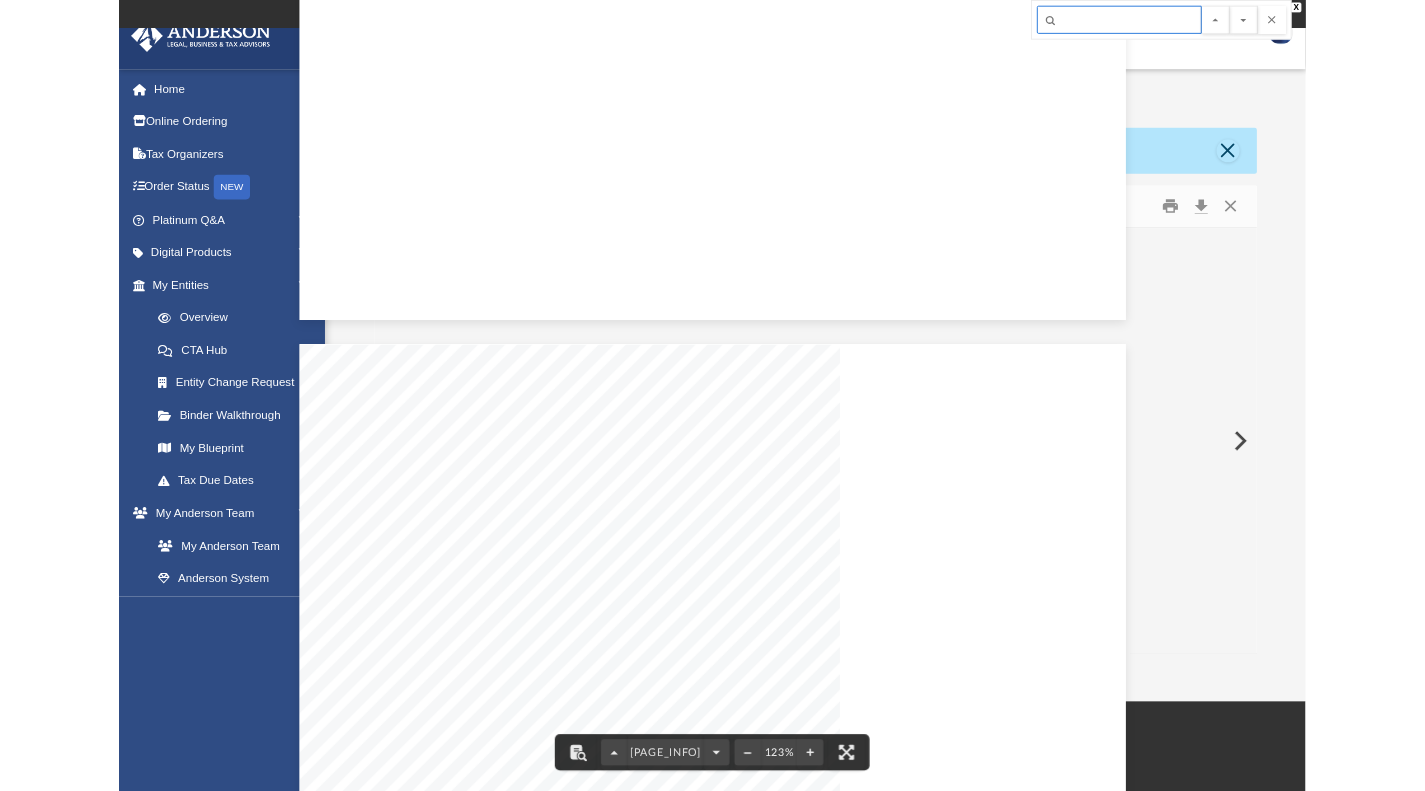 scroll, scrollTop: 439, scrollLeft: 1042, axis: both 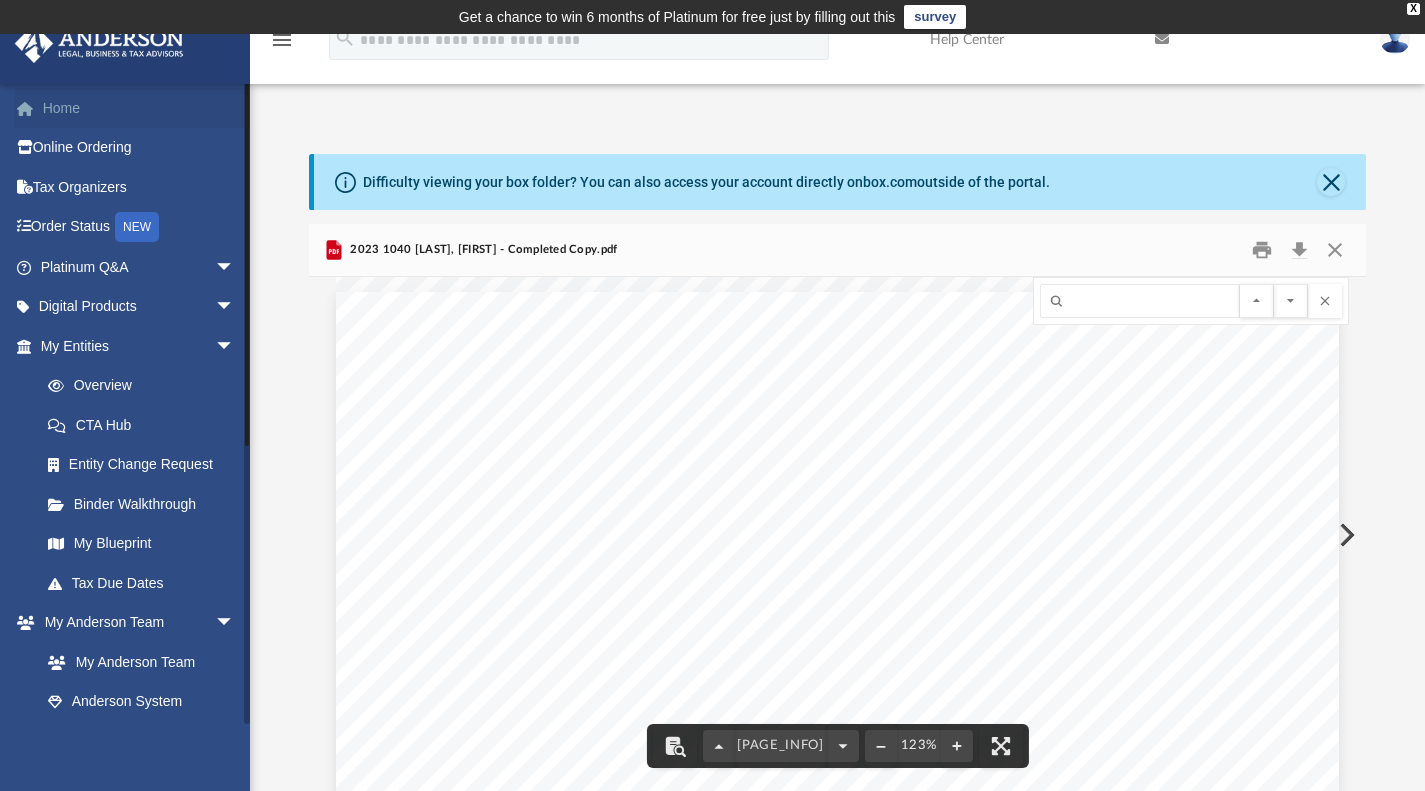 click on "Home" at bounding box center (139, 108) 